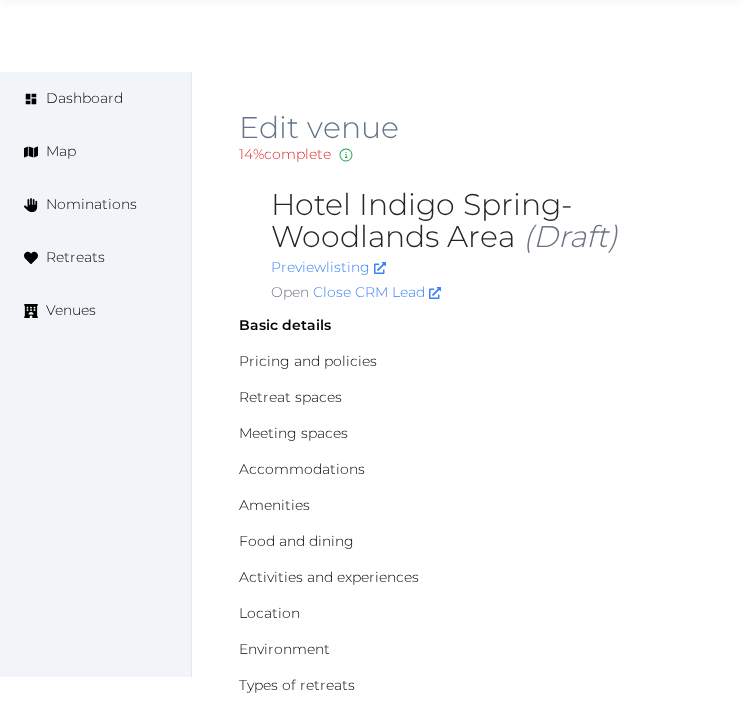 scroll, scrollTop: 2226, scrollLeft: 0, axis: vertical 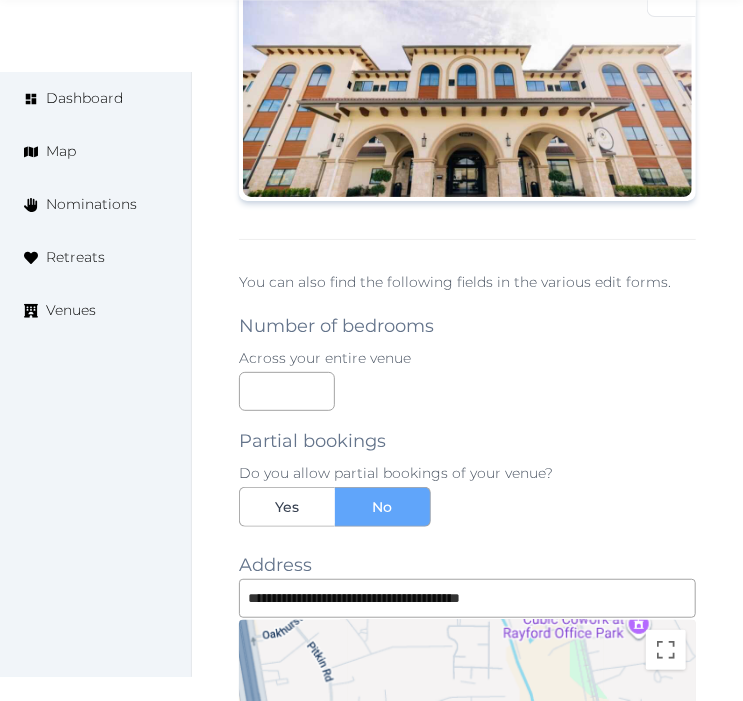click on "Across your entire venue" at bounding box center [467, 358] 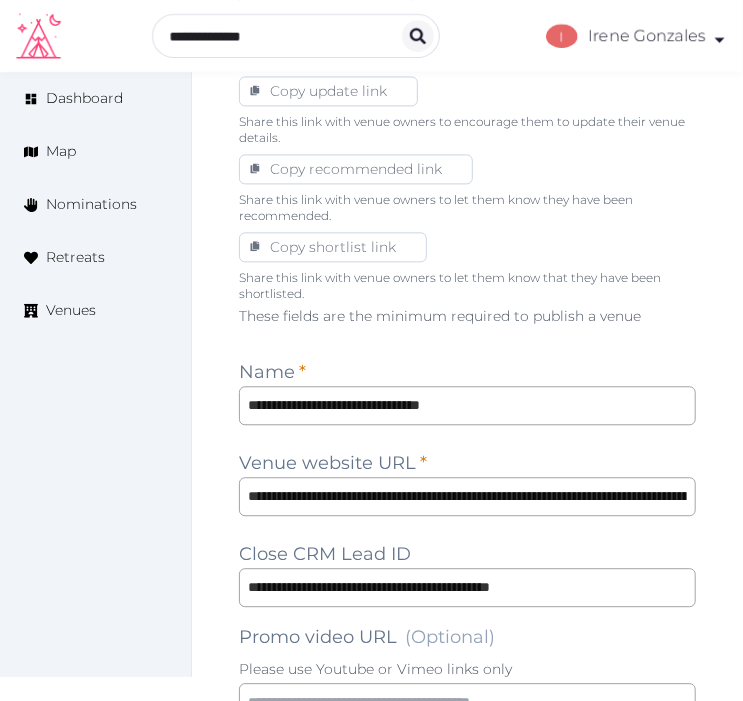 scroll, scrollTop: 1471, scrollLeft: 0, axis: vertical 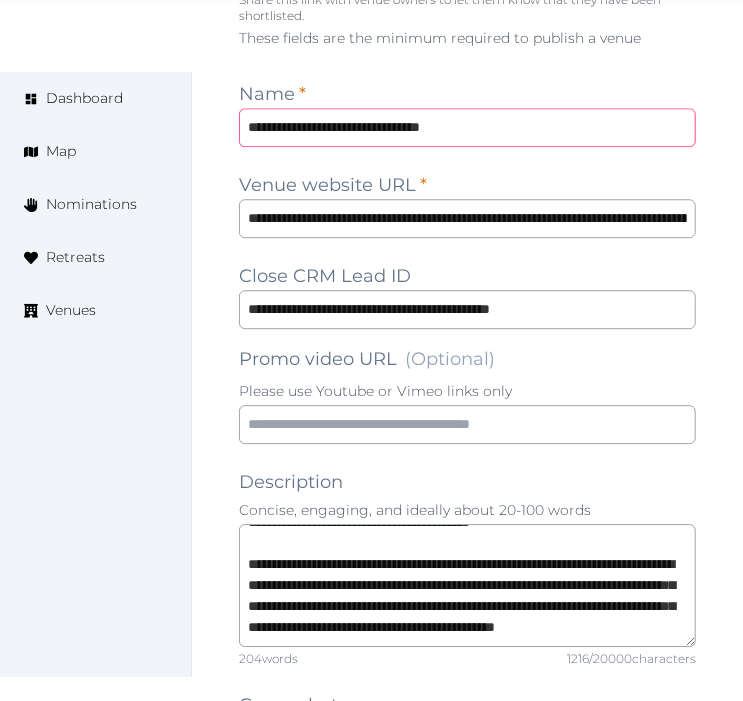click on "**********" at bounding box center (467, 127) 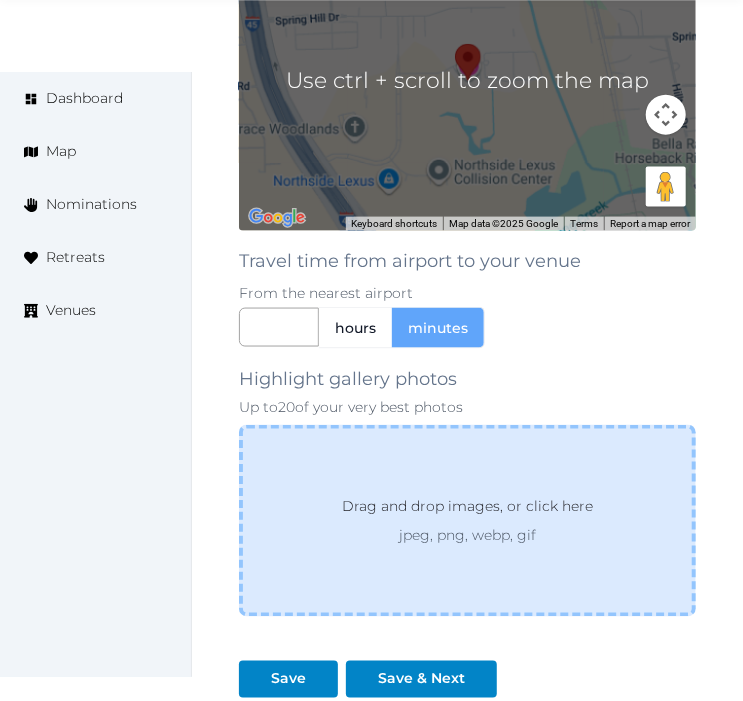 scroll, scrollTop: 3137, scrollLeft: 0, axis: vertical 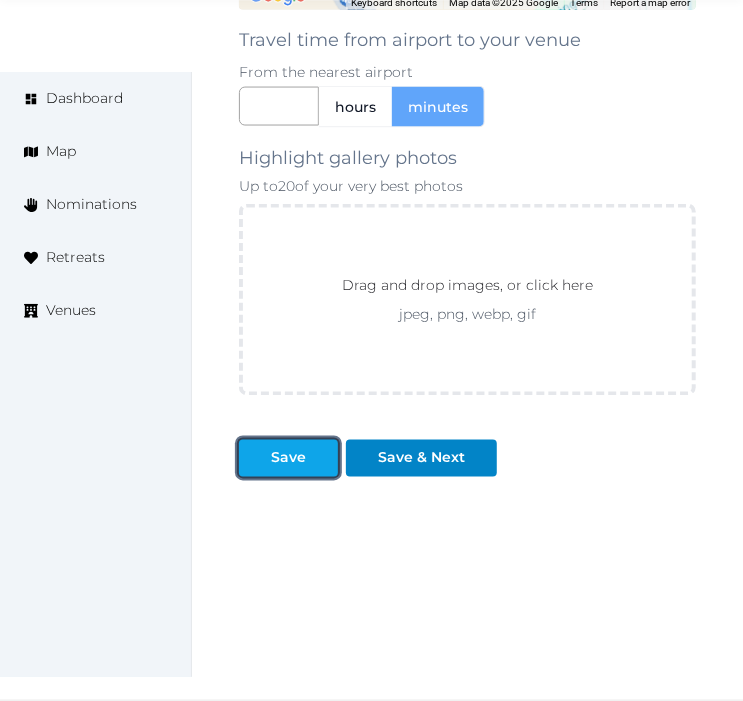 click at bounding box center [255, 458] 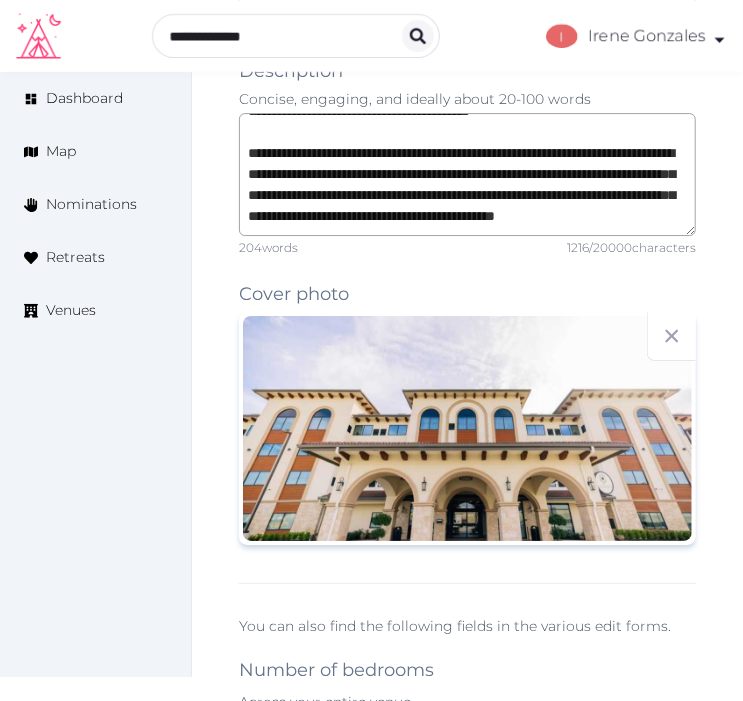scroll, scrollTop: 1693, scrollLeft: 0, axis: vertical 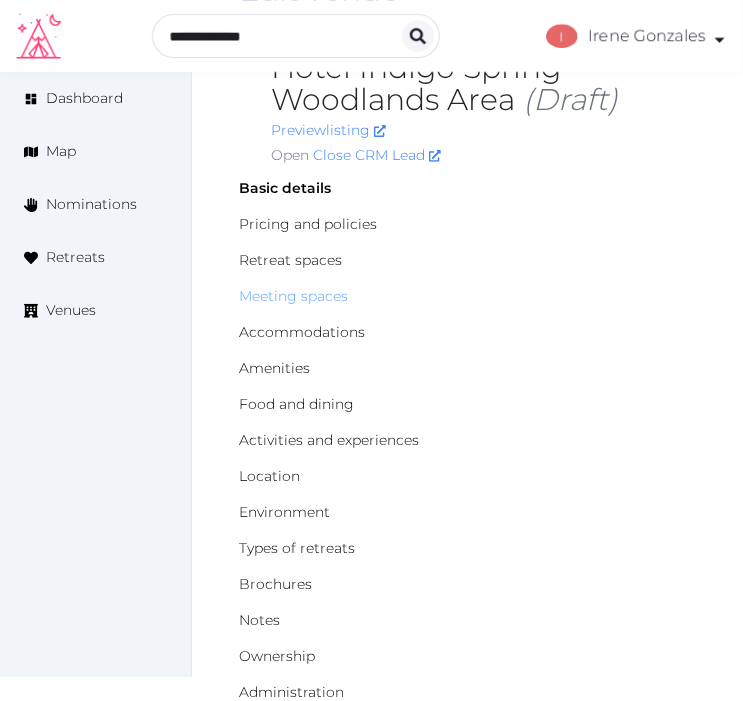 click on "Meeting spaces" at bounding box center (293, 296) 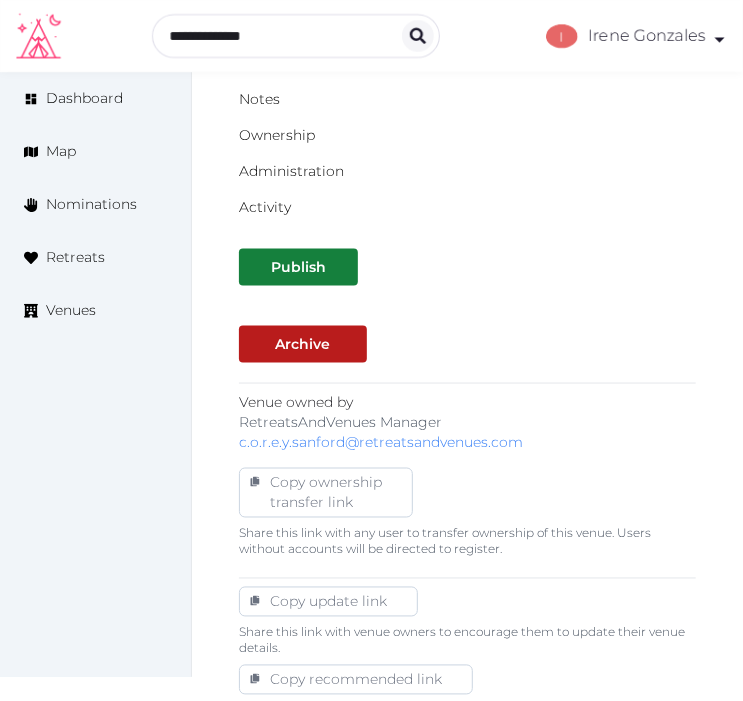 scroll, scrollTop: 333, scrollLeft: 0, axis: vertical 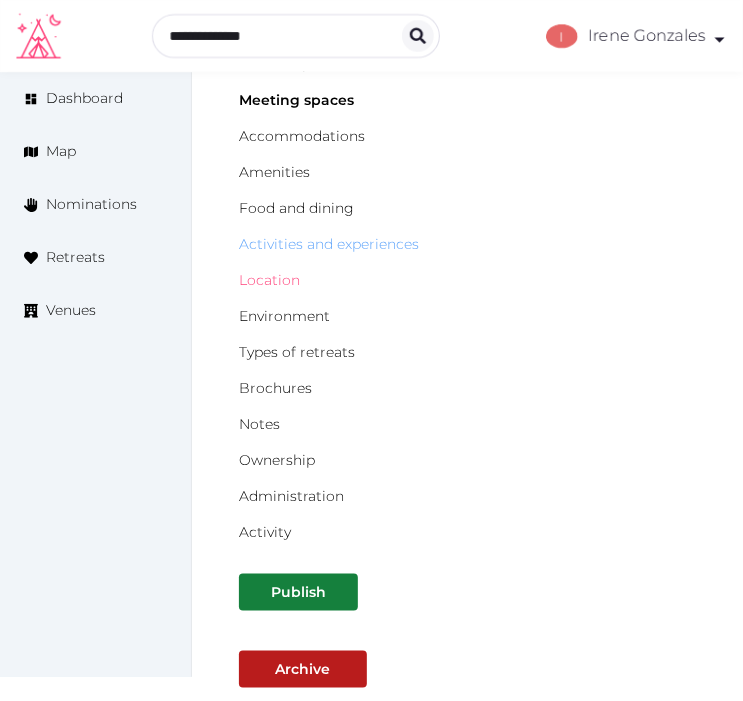 click on "Location" at bounding box center [269, 280] 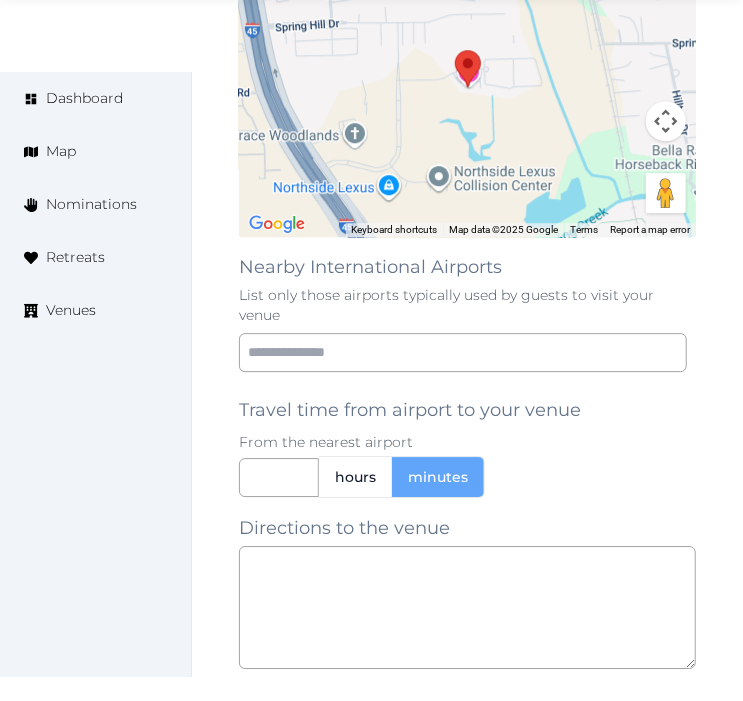 scroll, scrollTop: 1845, scrollLeft: 0, axis: vertical 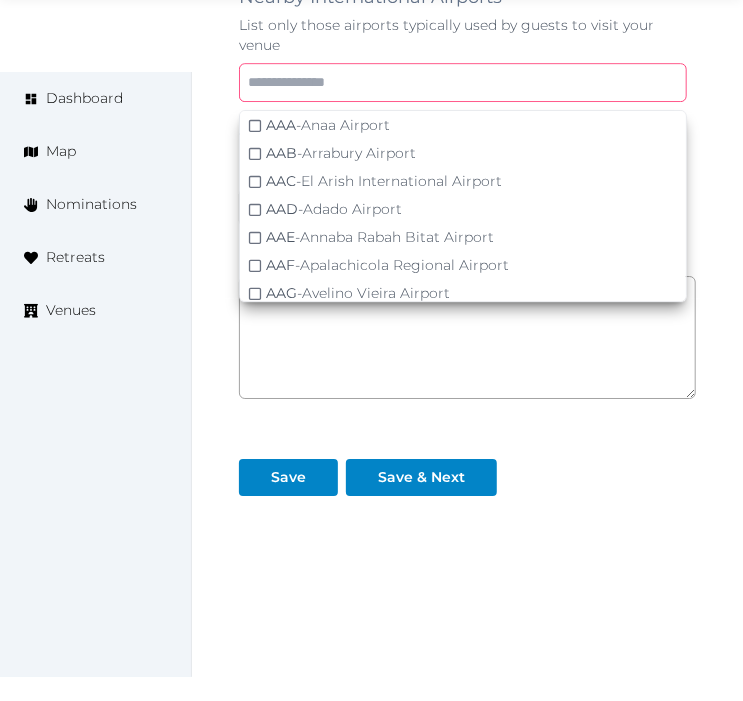 click at bounding box center [463, 82] 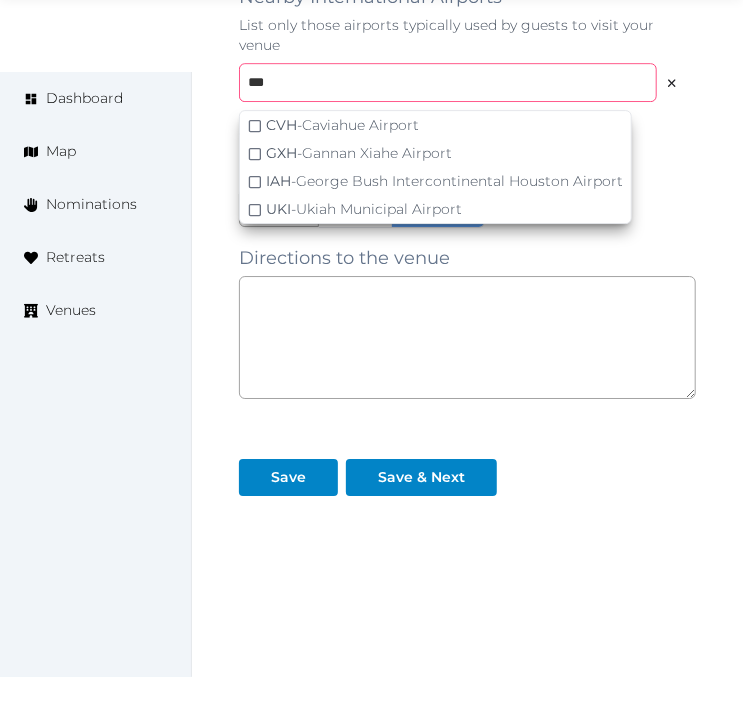 type on "***" 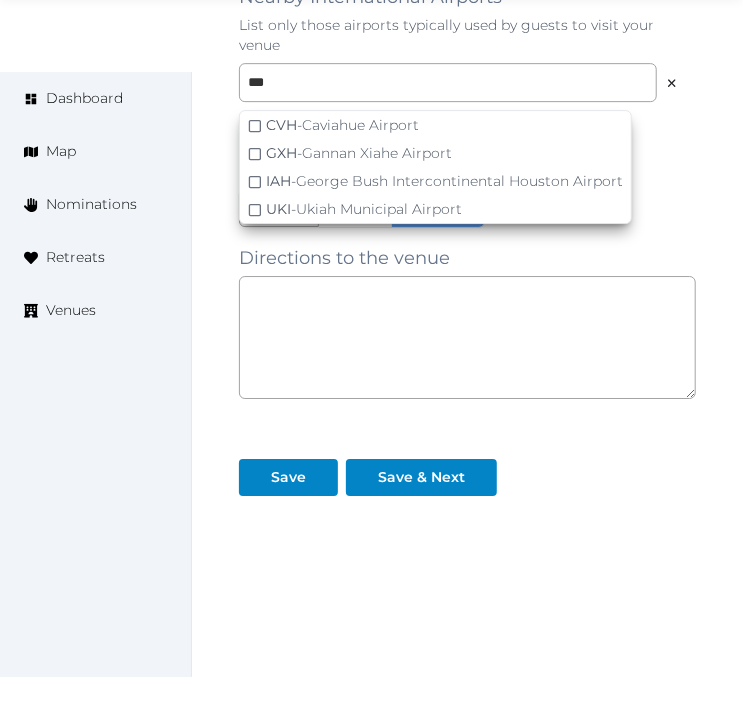 click on "Edit venue 20 %  complete Fill out all the fields in your listing to increase its completion percentage.   A higher completion percentage will make your listing more attractive and result in better matches. Hotel Indigo Spring-Woodlands Area   (Draft) Preview  listing   Open    Close CRM Lead Basic details Pricing and policies Retreat spaces Meeting spaces Accommodations Amenities Food and dining Activities and experiences Location Environment Types of retreats Brochures Notes Ownership Administration Activity Publish Archive Venue owned by RetreatsAndVenues Manager c.o.r.e.y.sanford@retreatsandvenues.com Copy ownership transfer link Share this link with any user to transfer ownership of this venue. Users without accounts will be directed to register. Copy update link Share this link with venue owners to encourage them to update their venue details. Copy recommended link Share this link with venue owners to let them know they have been recommended. Copy shortlist link ← Move left → Move right ↑ Move up" at bounding box center [467, -527] 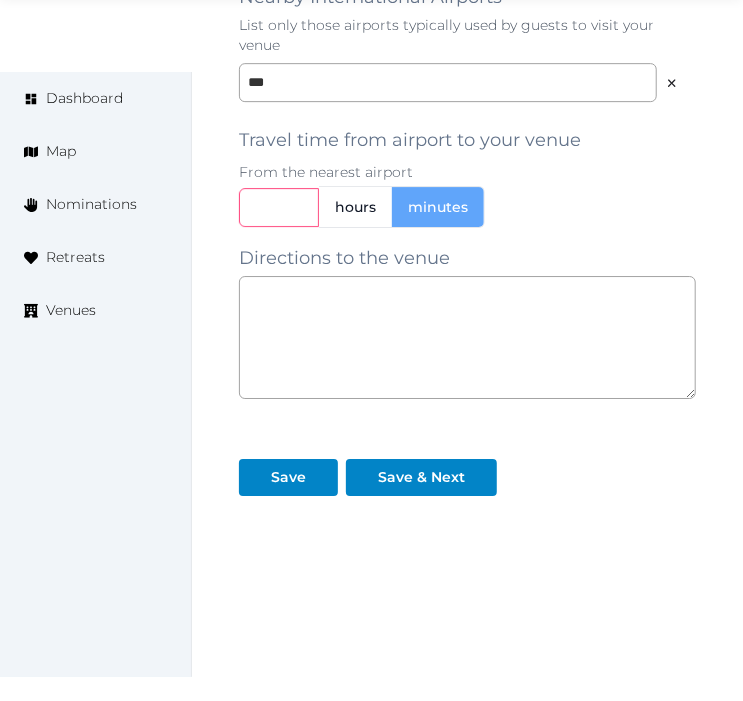 click at bounding box center (279, 207) 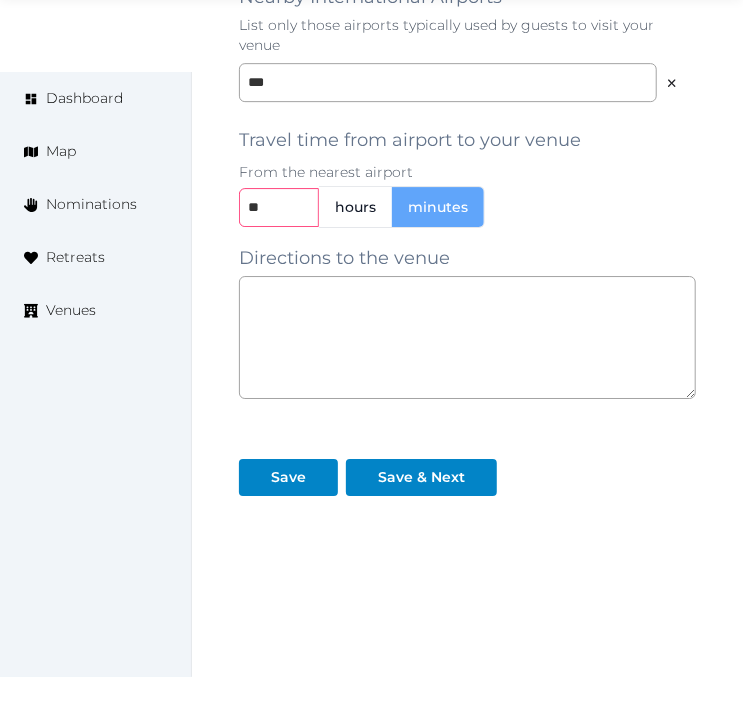 type on "**" 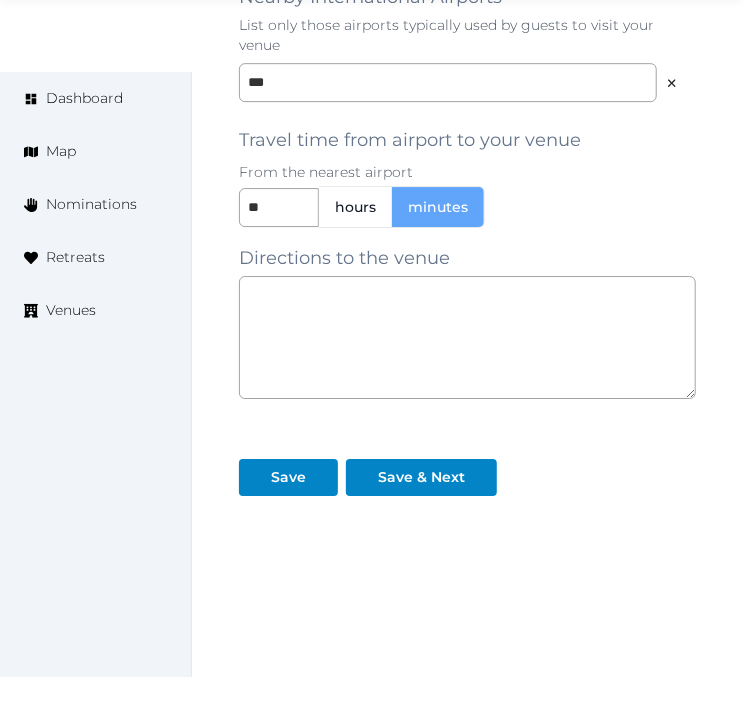 click on "**********" at bounding box center [467, 157] 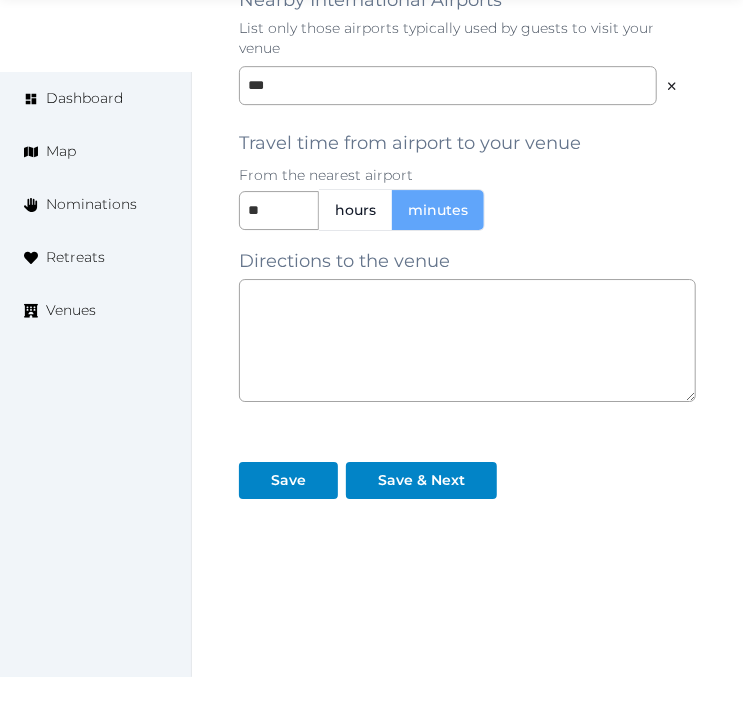 scroll, scrollTop: 1845, scrollLeft: 0, axis: vertical 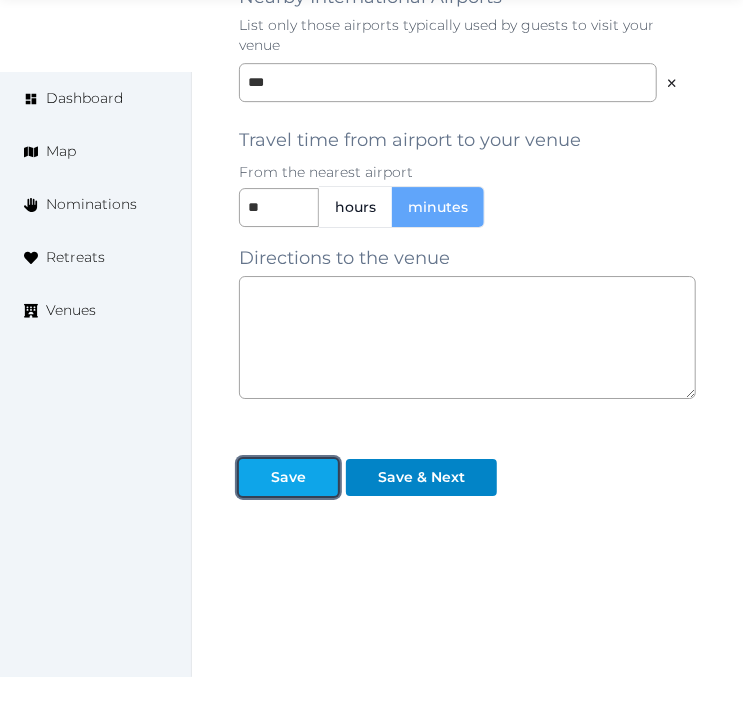 click at bounding box center (322, 477) 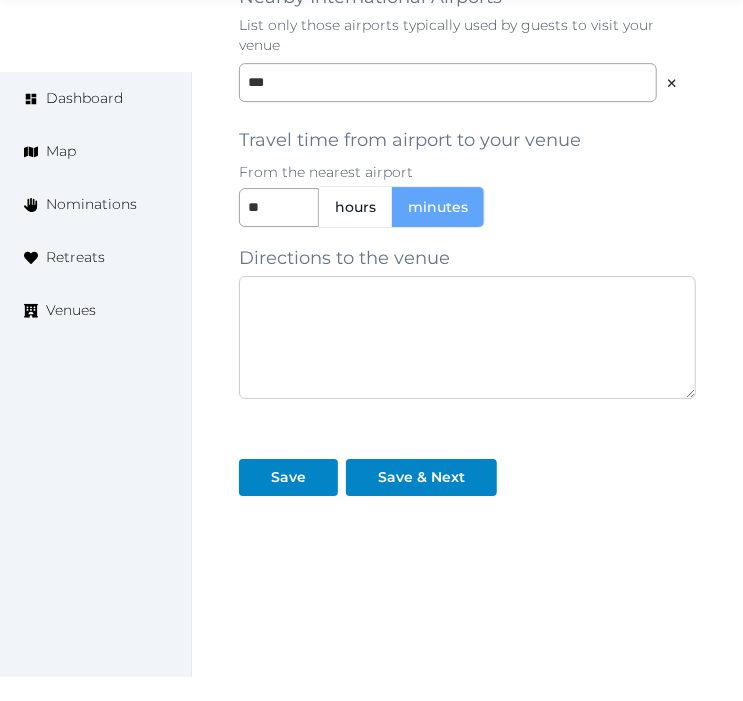 click at bounding box center (467, 337) 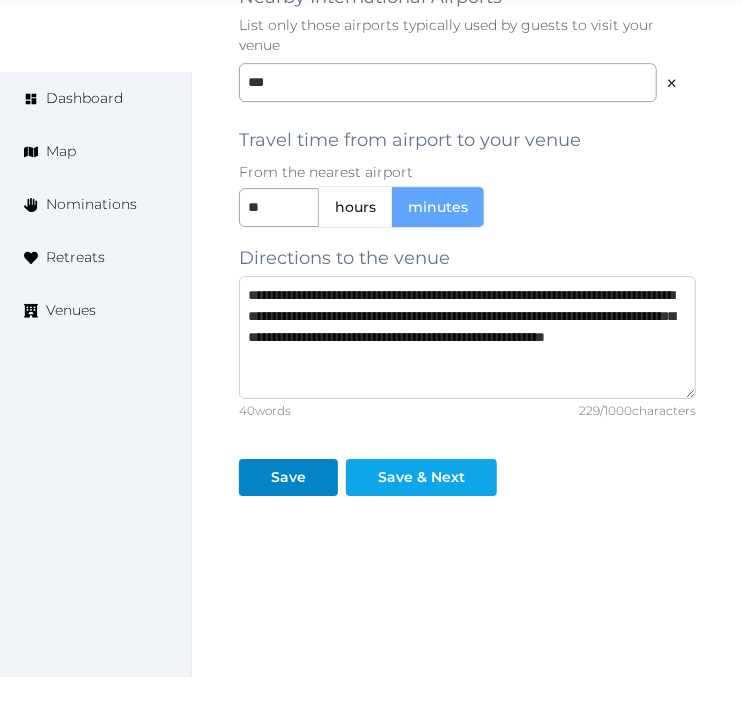 type on "**********" 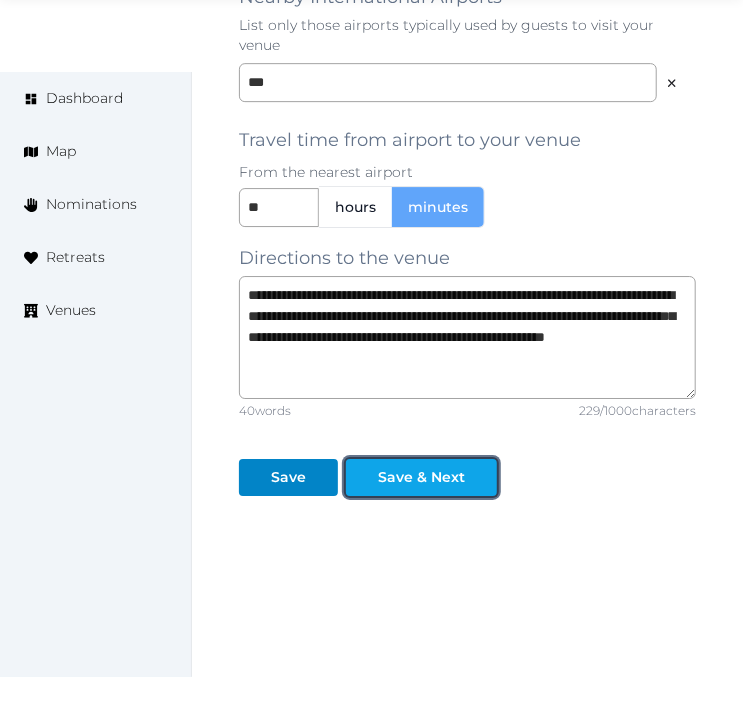 click on "Save & Next" at bounding box center [288, 477] 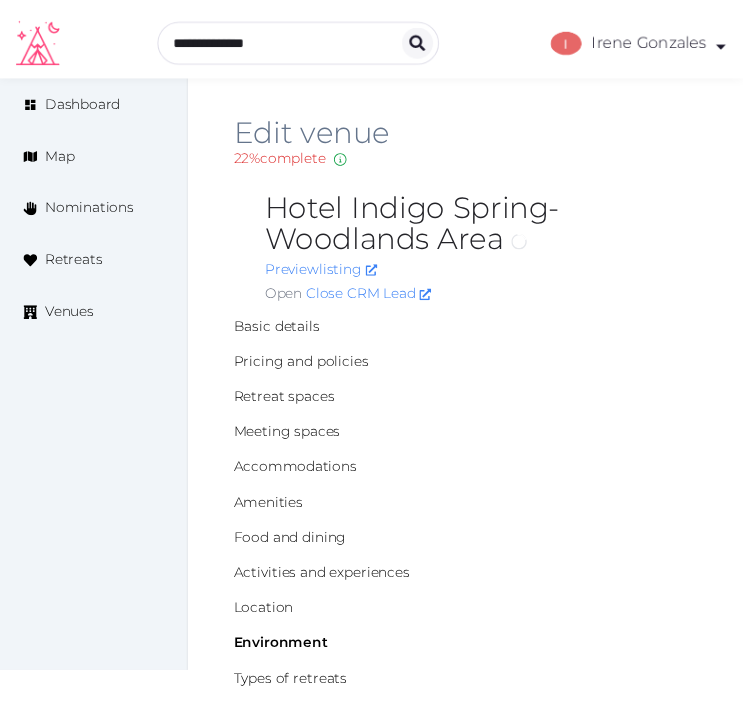 scroll, scrollTop: 0, scrollLeft: 0, axis: both 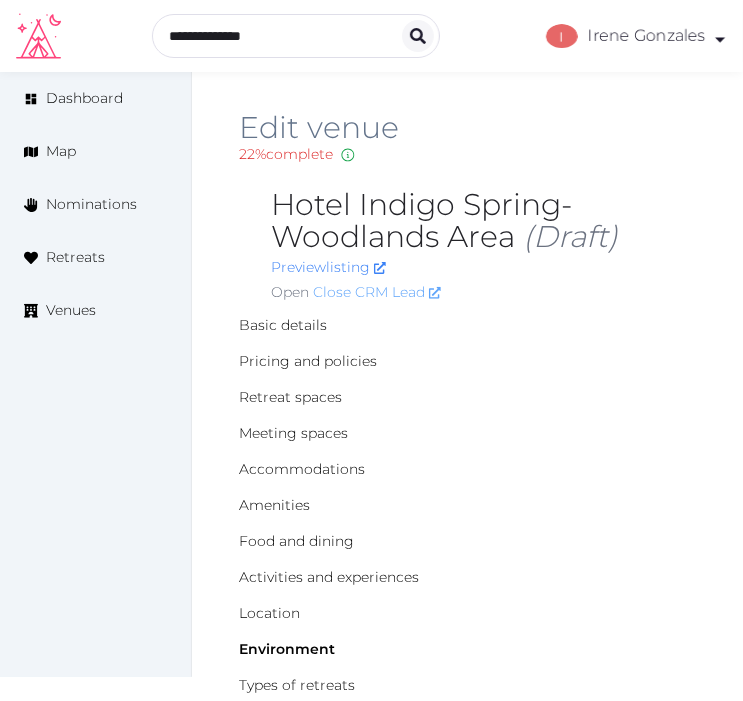 click on "Close CRM Lead" at bounding box center [377, 292] 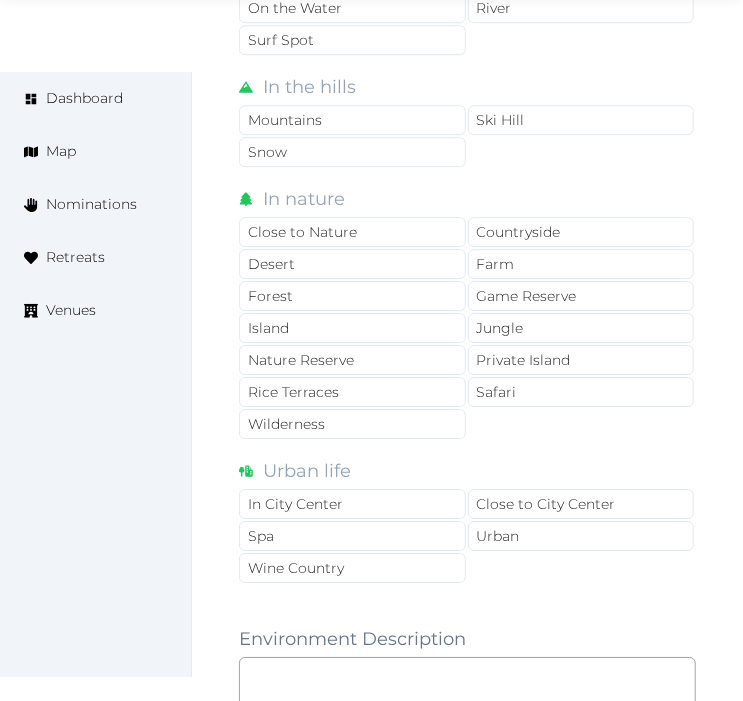 scroll, scrollTop: 1333, scrollLeft: 0, axis: vertical 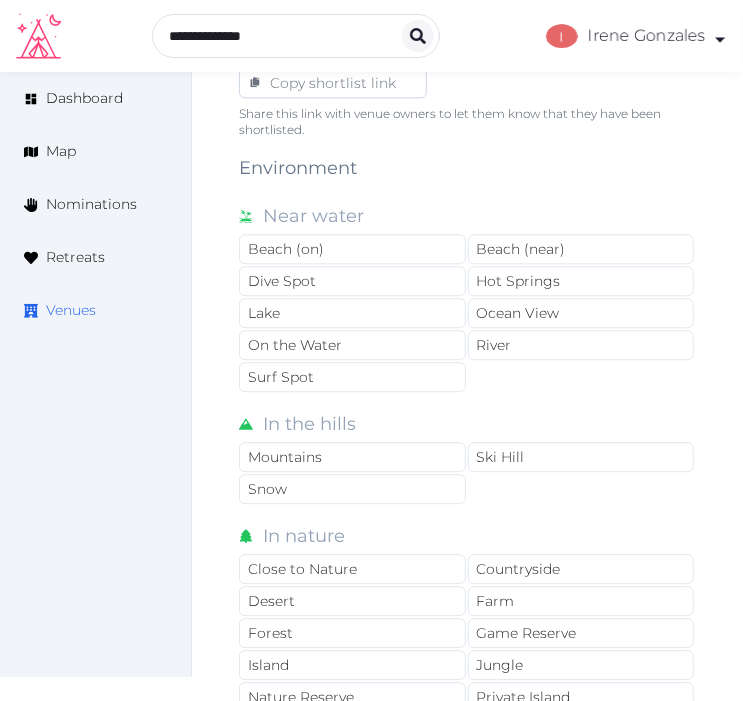 click on "Venues" at bounding box center [71, 310] 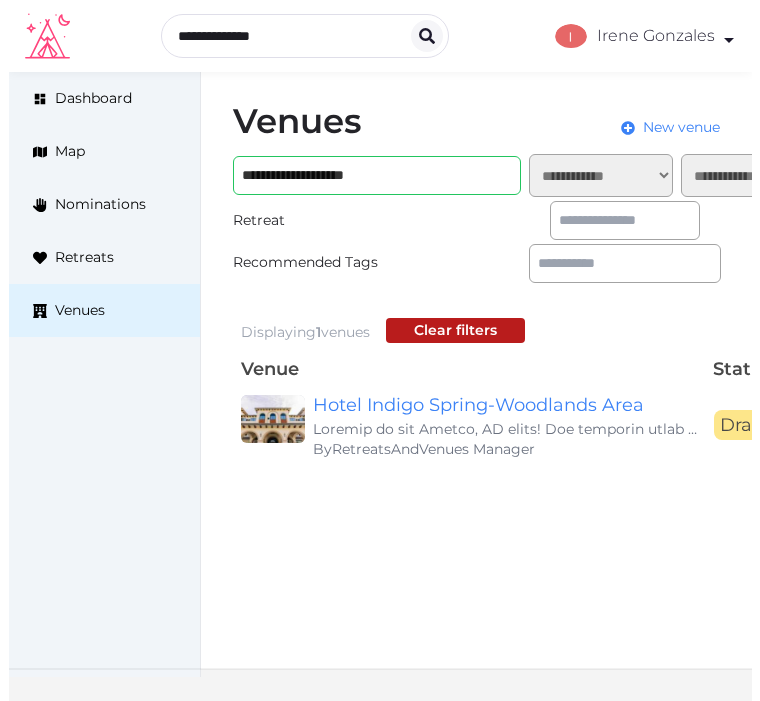 scroll, scrollTop: 0, scrollLeft: 0, axis: both 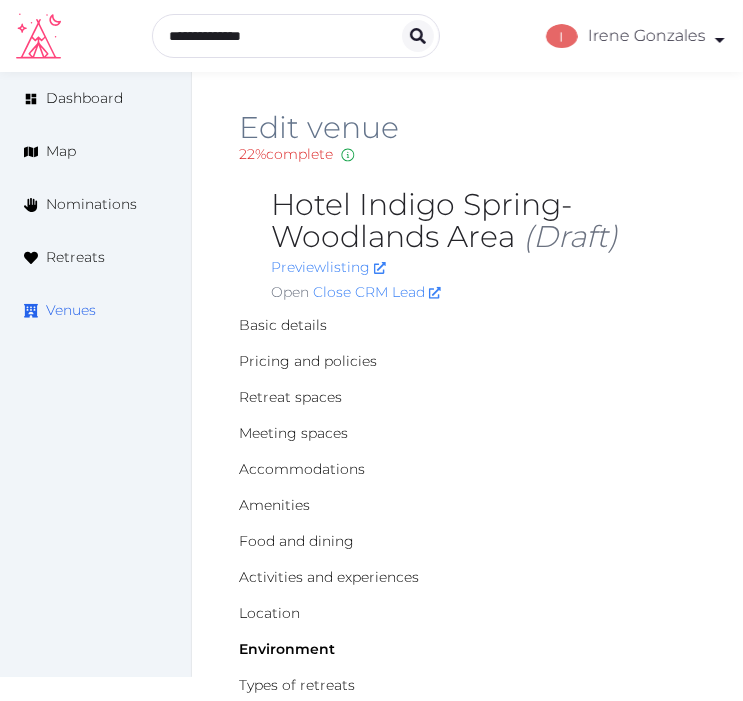 click on "Venues" at bounding box center (95, 310) 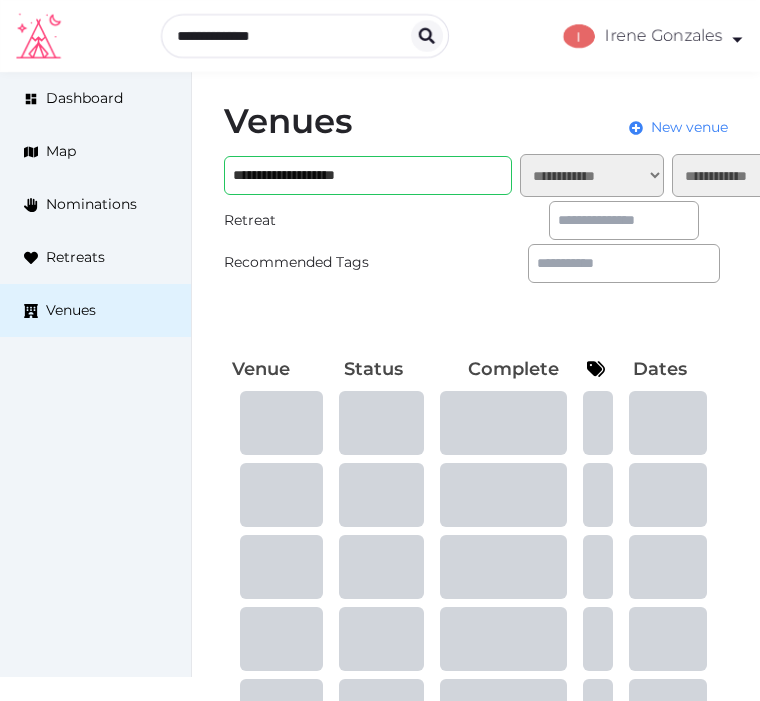 scroll, scrollTop: 0, scrollLeft: 0, axis: both 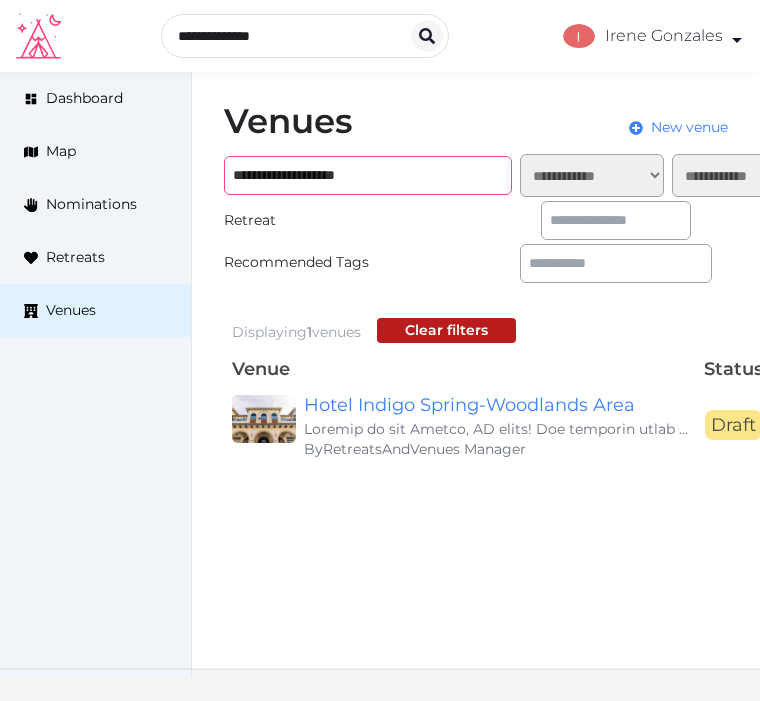 click on "**********" at bounding box center (368, 175) 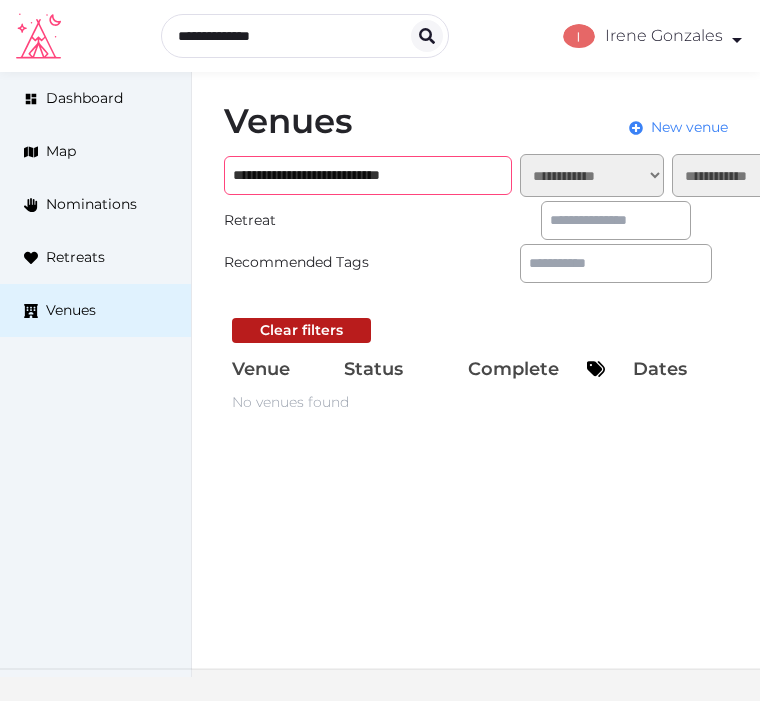 type on "**********" 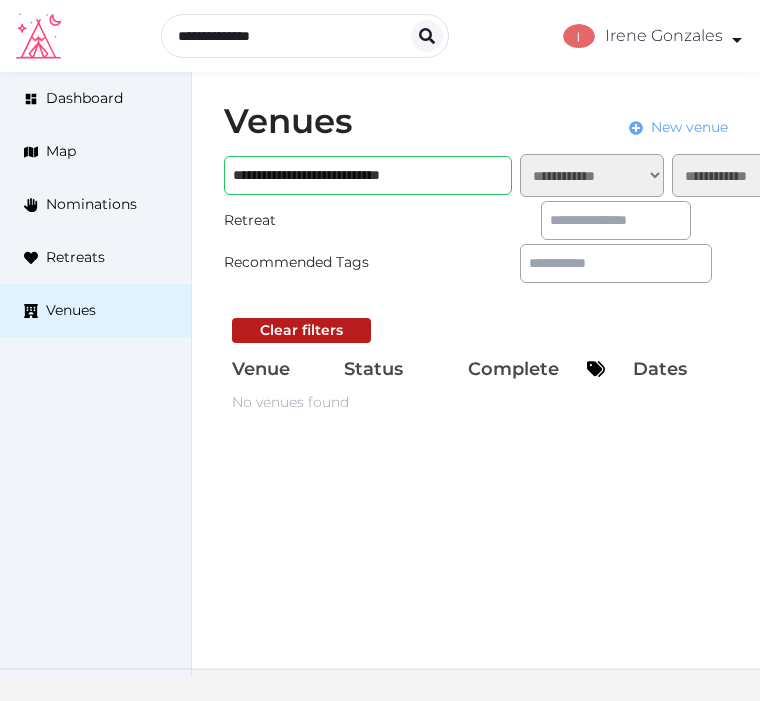click on "New venue" at bounding box center [689, 127] 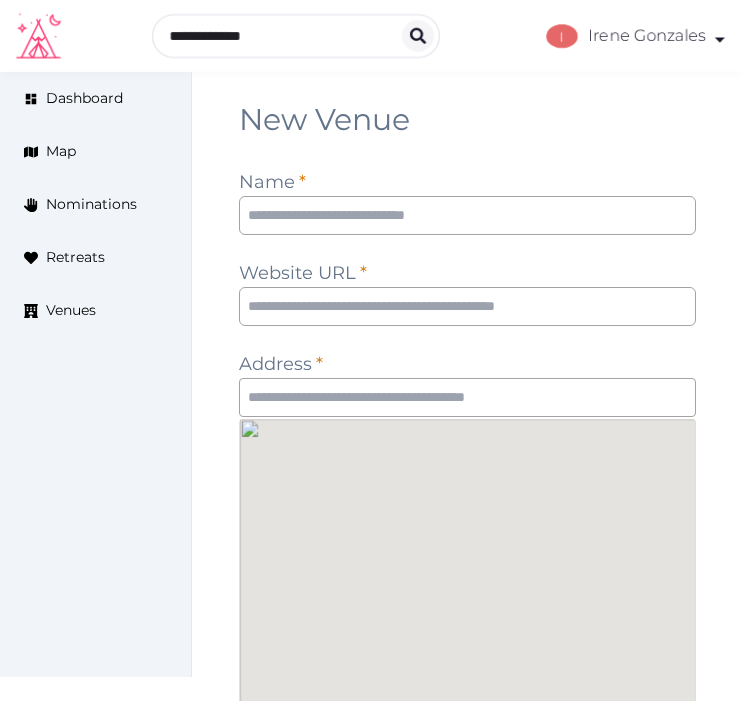 scroll, scrollTop: 0, scrollLeft: 0, axis: both 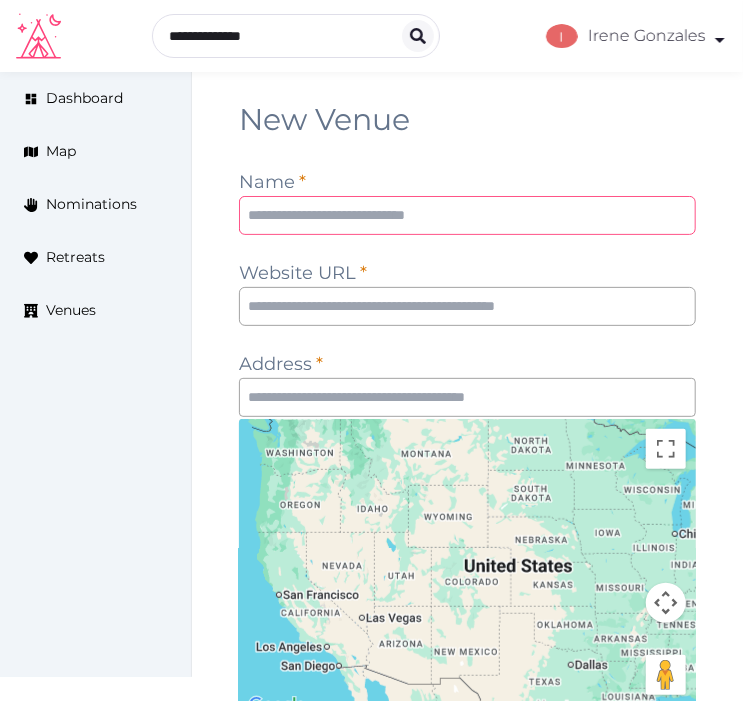 click at bounding box center (467, 215) 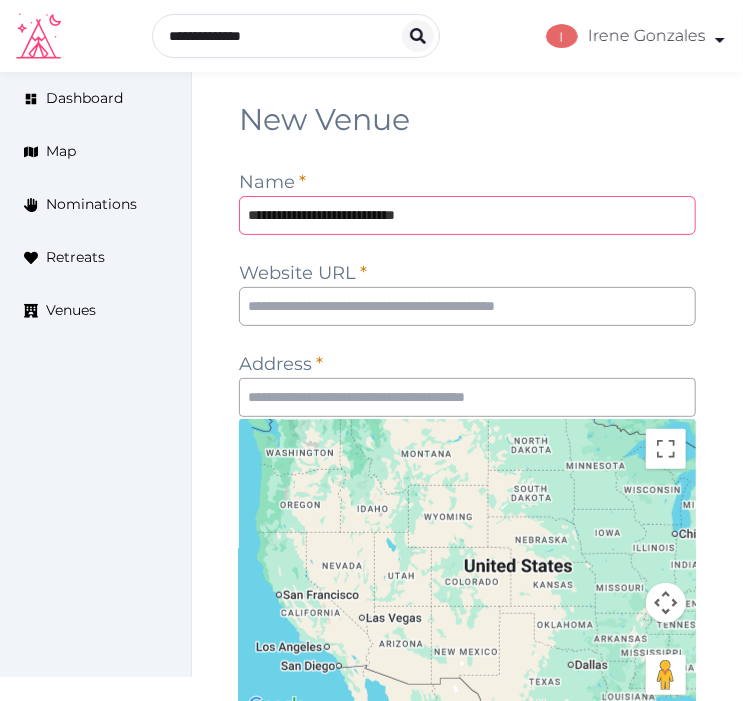 type on "**********" 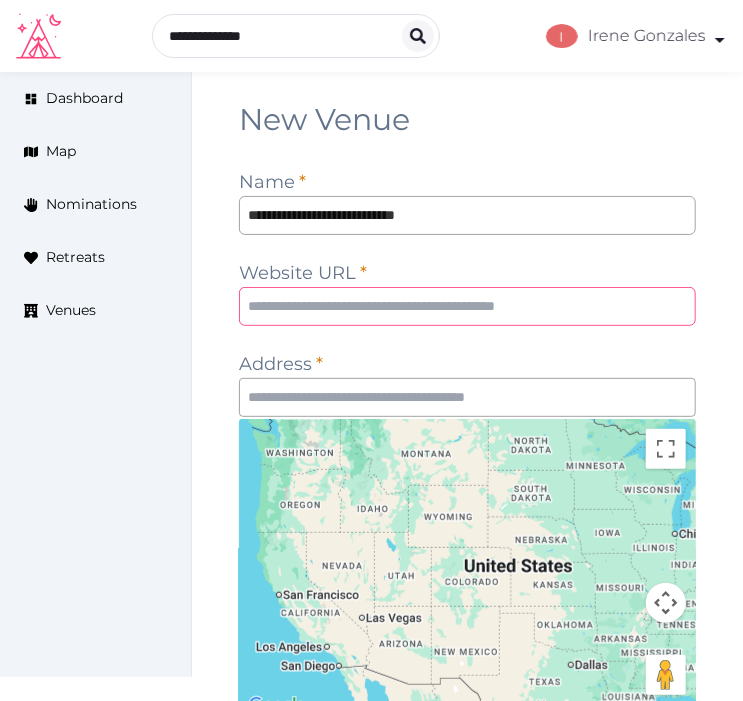 click at bounding box center (467, 306) 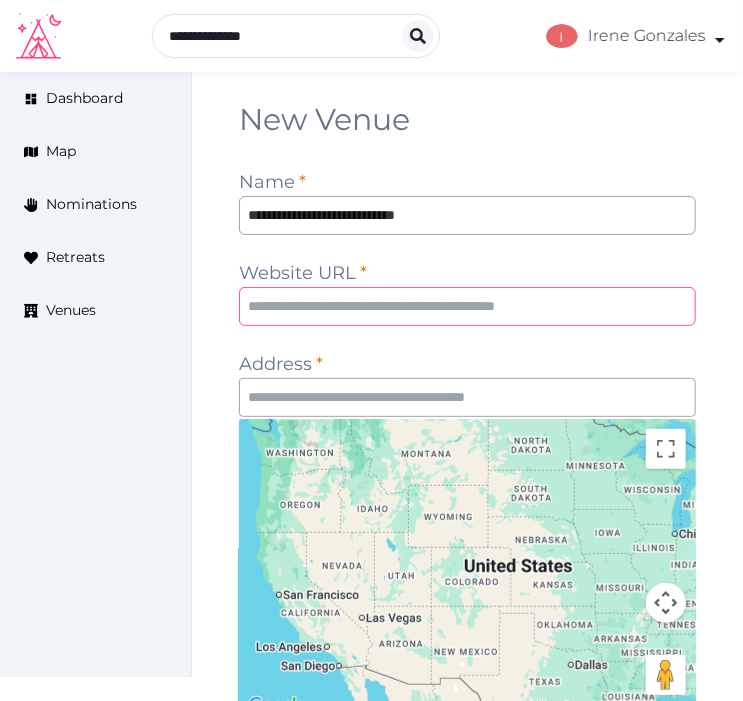 click at bounding box center (467, 306) 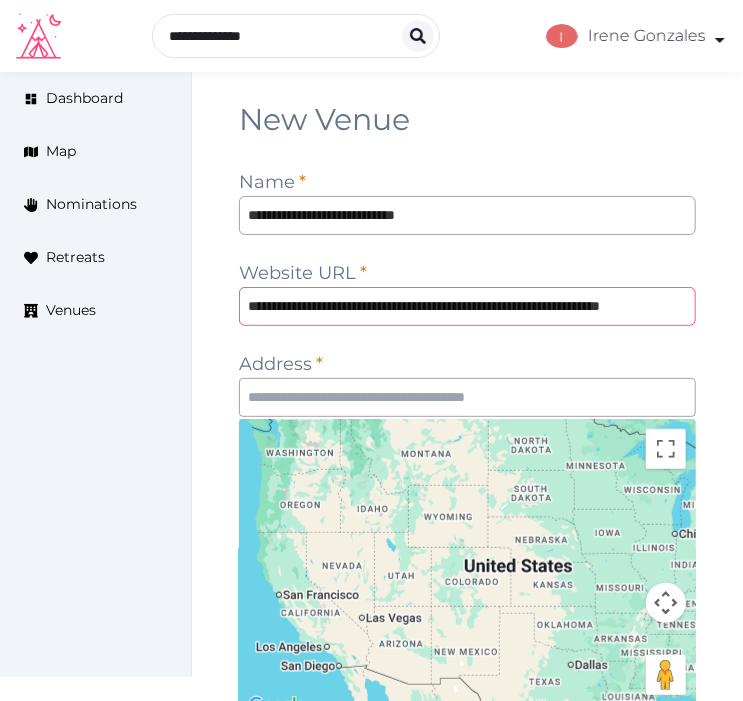 scroll, scrollTop: 0, scrollLeft: 73, axis: horizontal 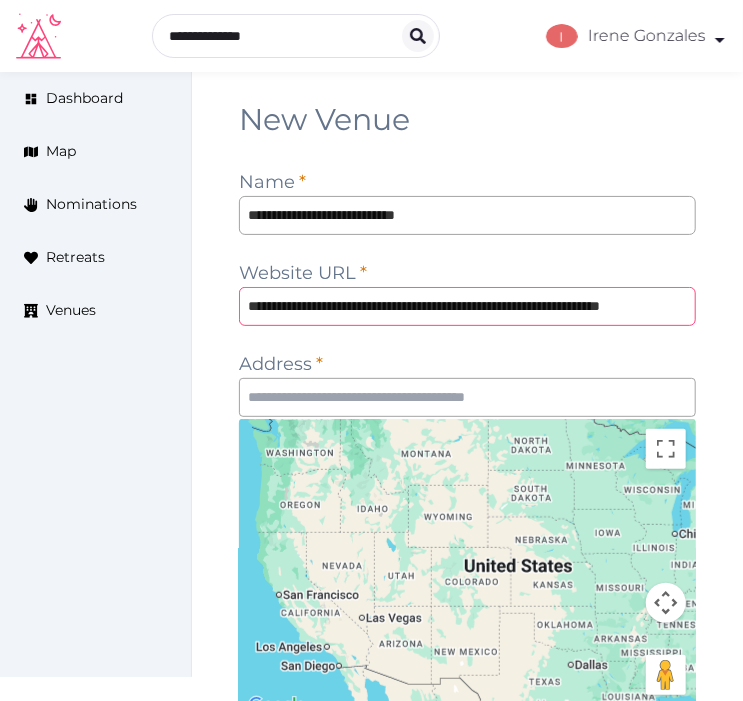click on "**********" at bounding box center [467, 306] 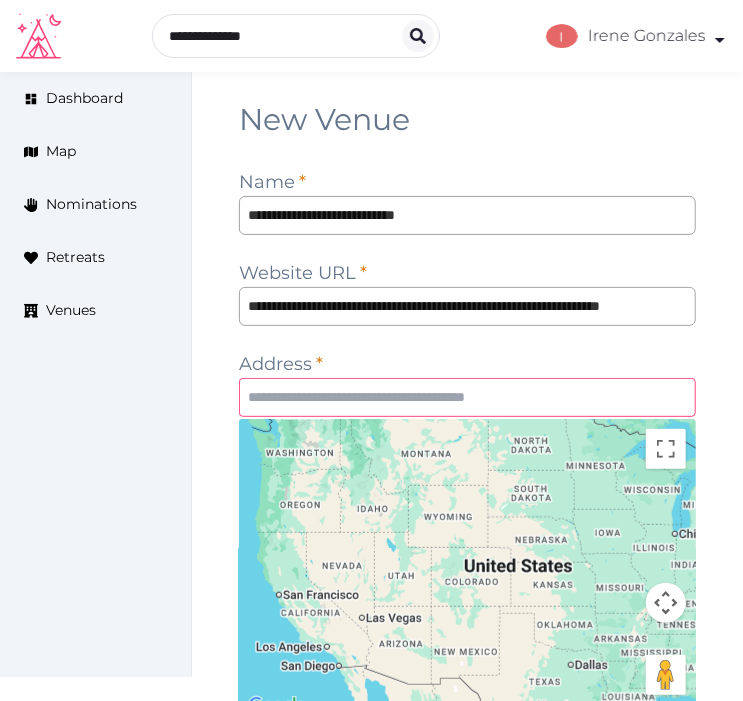 scroll, scrollTop: 0, scrollLeft: 0, axis: both 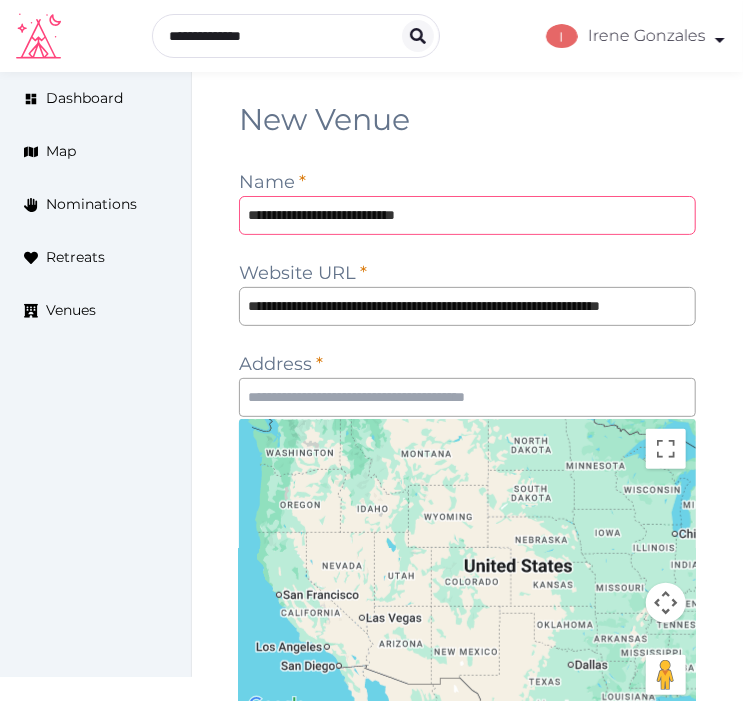 click on "**********" at bounding box center (467, 215) 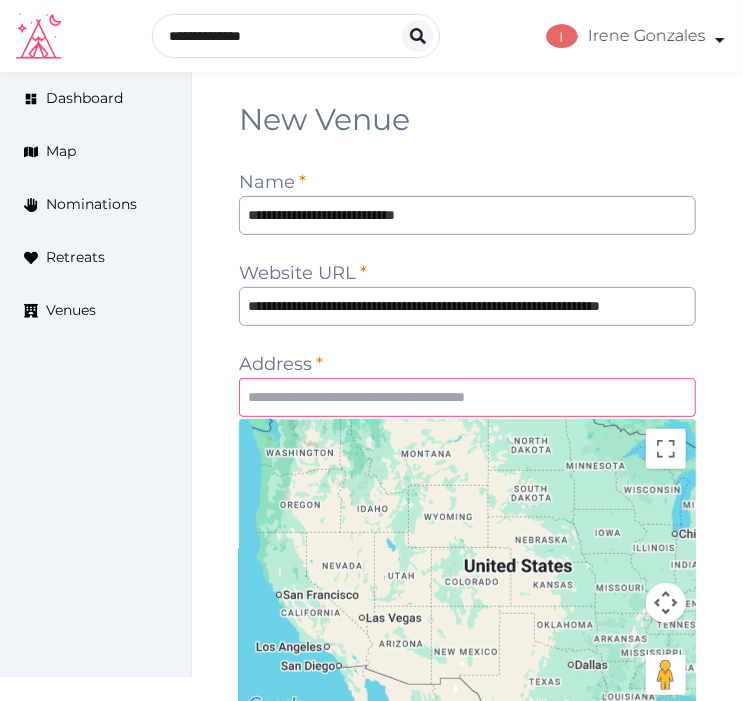 click at bounding box center (467, 397) 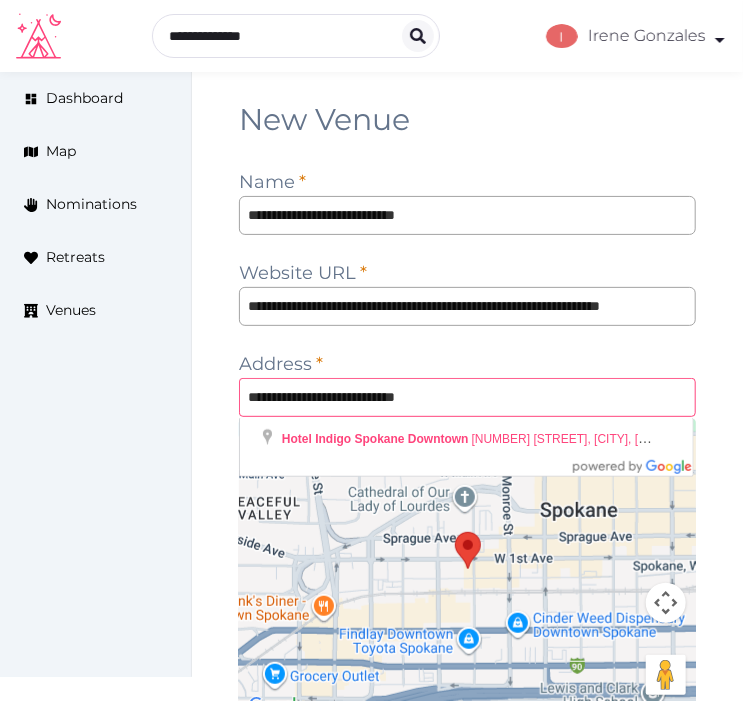 type on "**********" 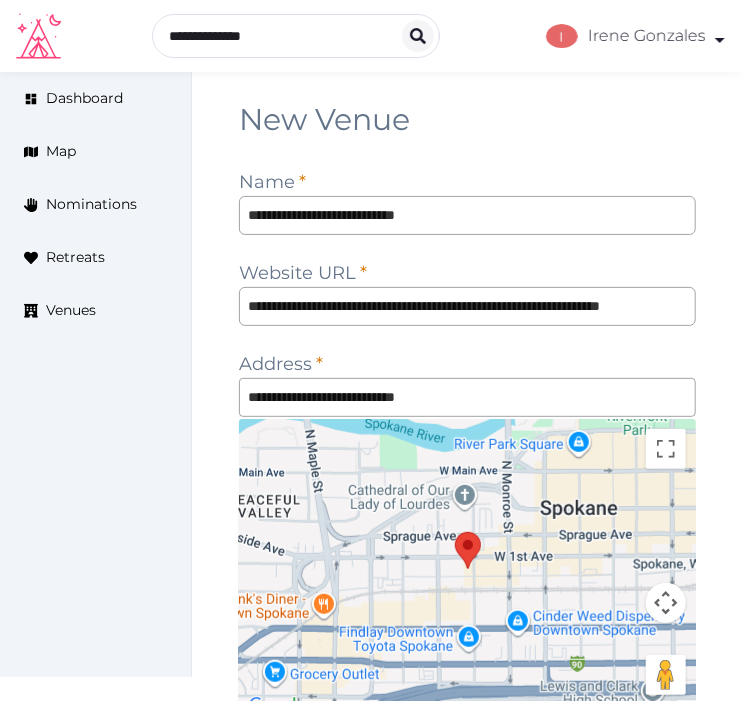drag, startPoint x: 717, startPoint y: 343, endPoint x: 562, endPoint y: 334, distance: 155.26108 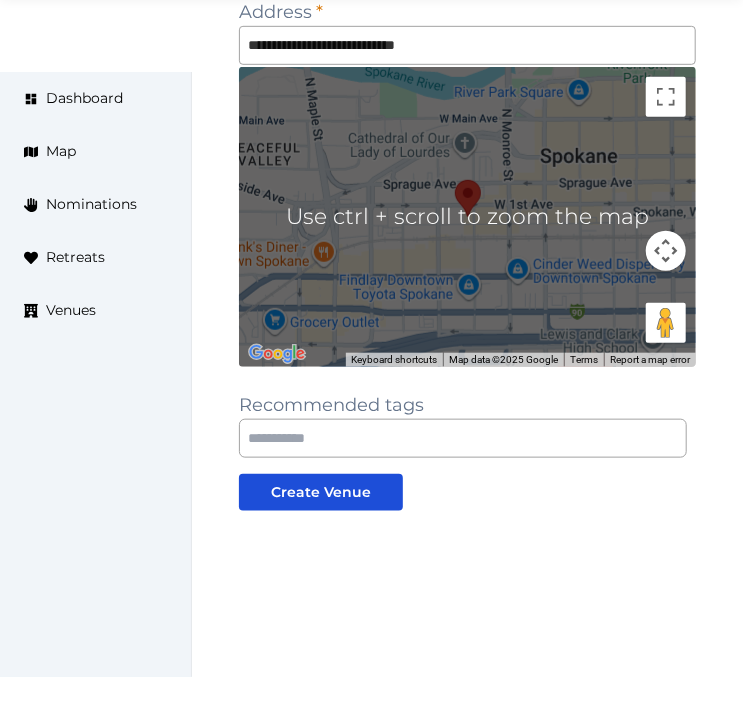 scroll, scrollTop: 354, scrollLeft: 0, axis: vertical 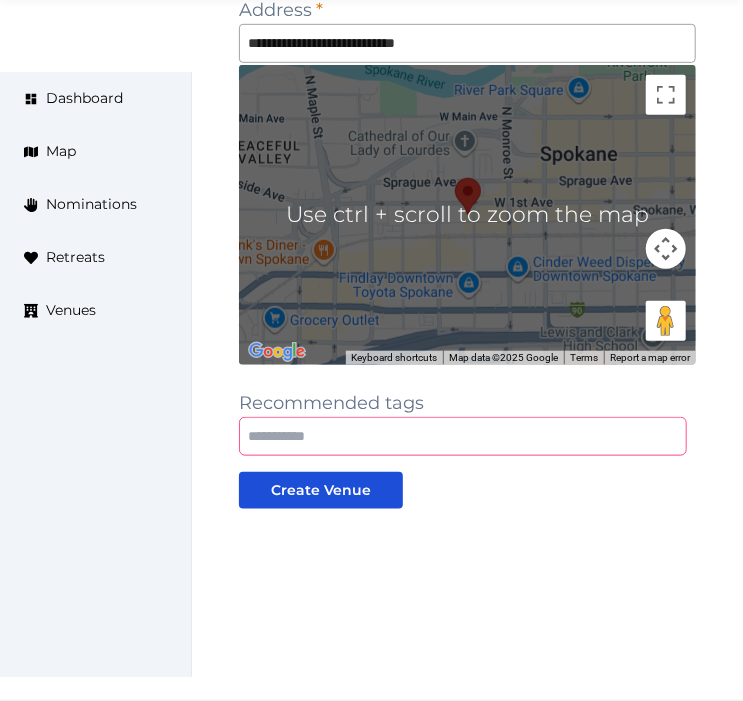 click at bounding box center [463, 436] 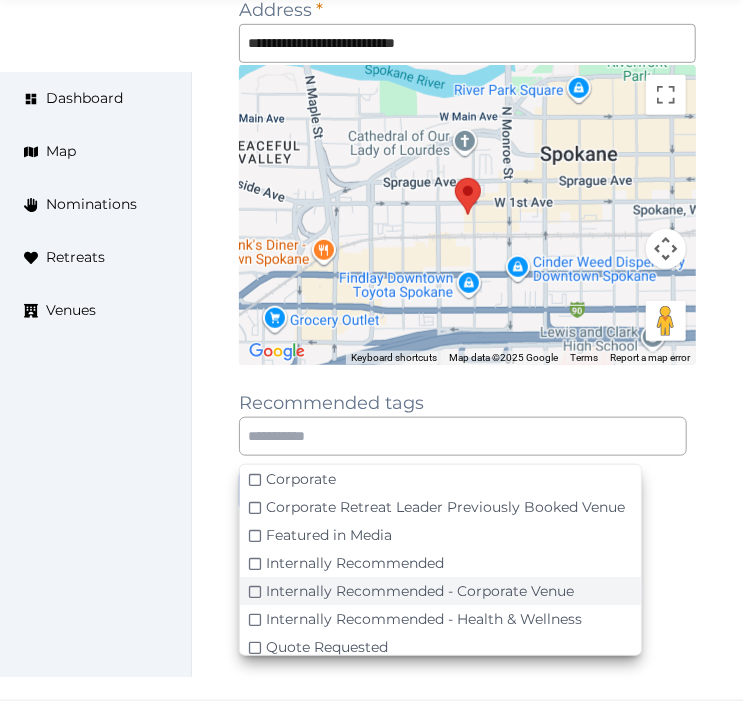 click on "Internally Recommended - Corporate Venue" at bounding box center (301, 479) 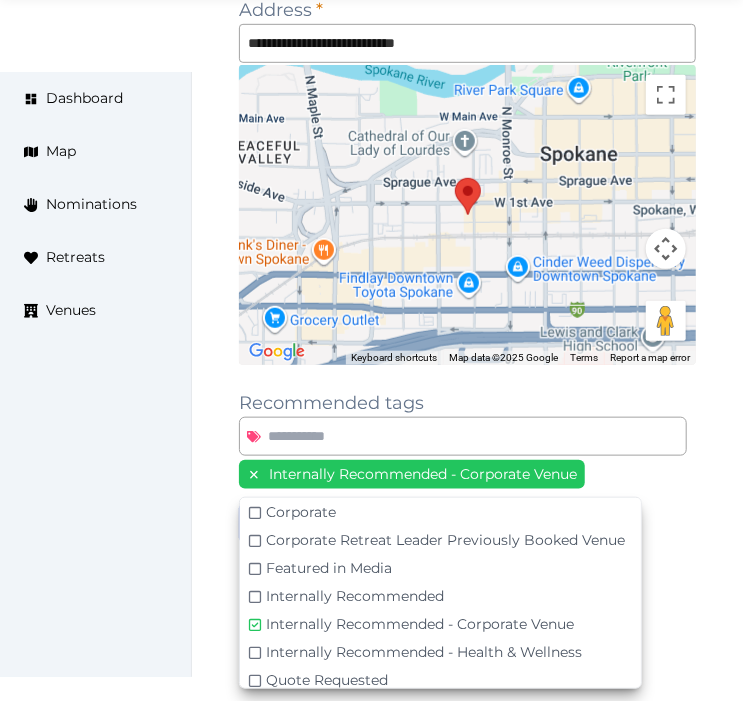 click on "**********" at bounding box center [467, 226] 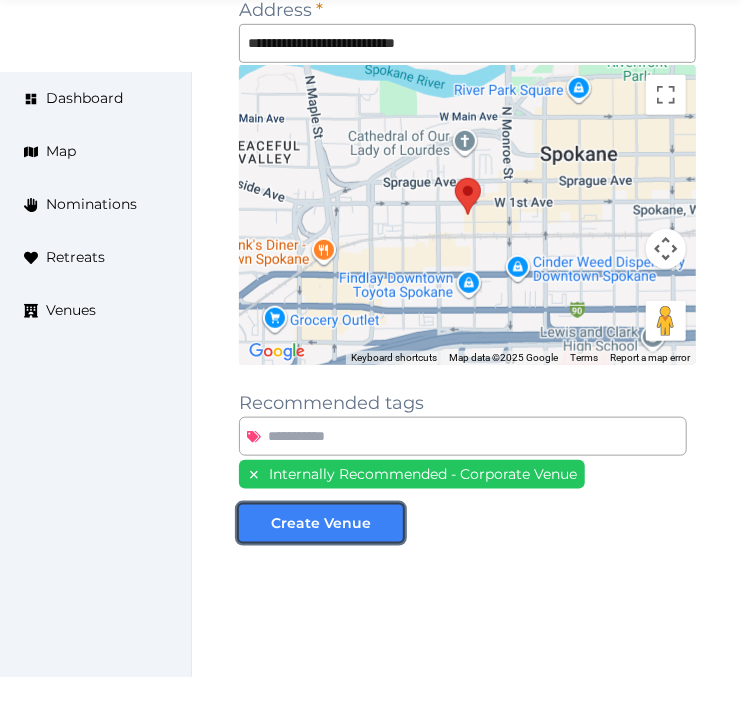 click at bounding box center [387, 523] 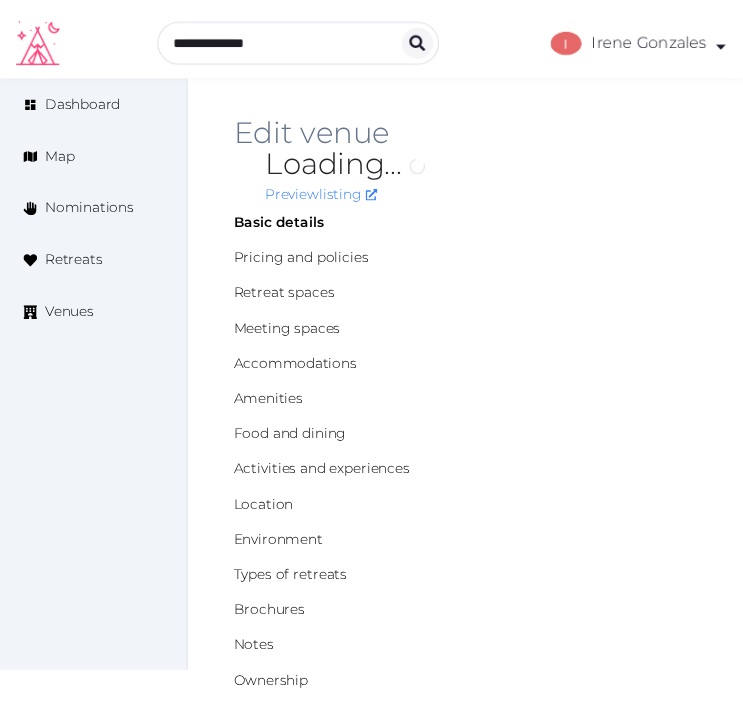 scroll, scrollTop: 0, scrollLeft: 0, axis: both 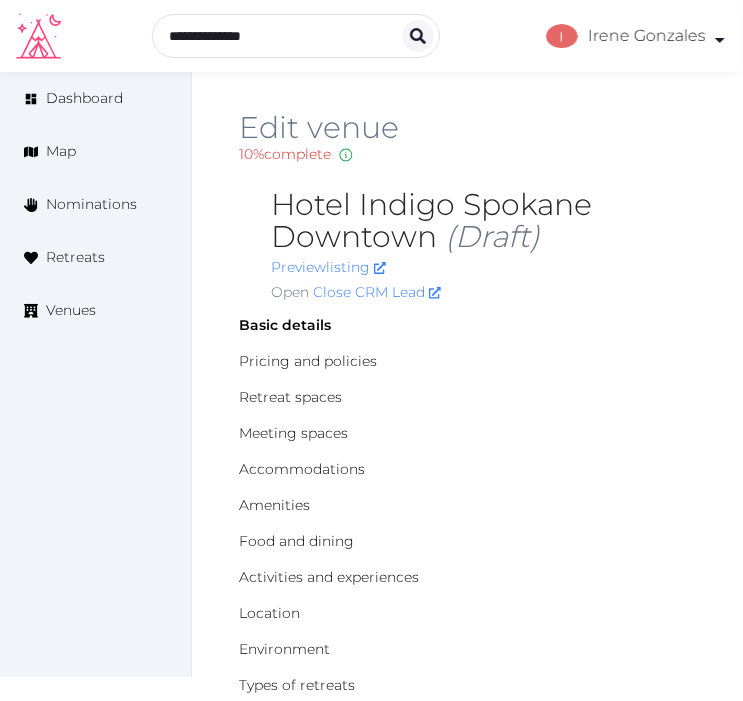 click on "10 %  complete Fill out all the fields in your listing to increase its completion percentage.   A higher completion percentage will make your listing more attractive and result in better matches." at bounding box center [467, 154] 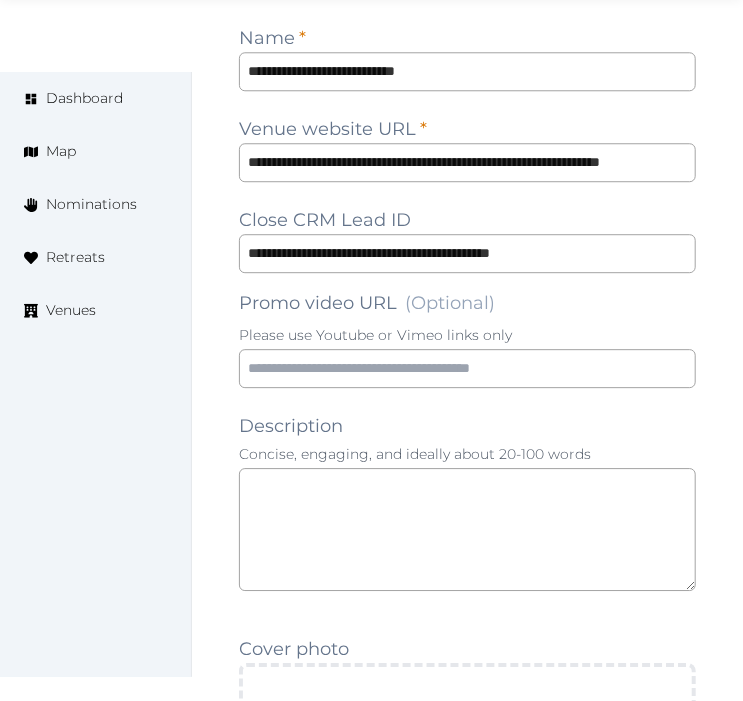 scroll, scrollTop: 1777, scrollLeft: 0, axis: vertical 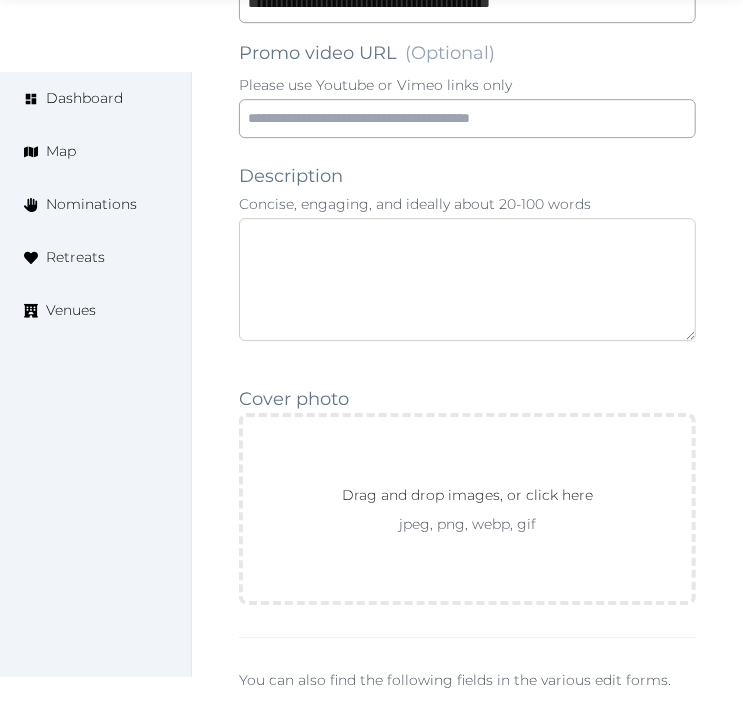 click at bounding box center [467, 279] 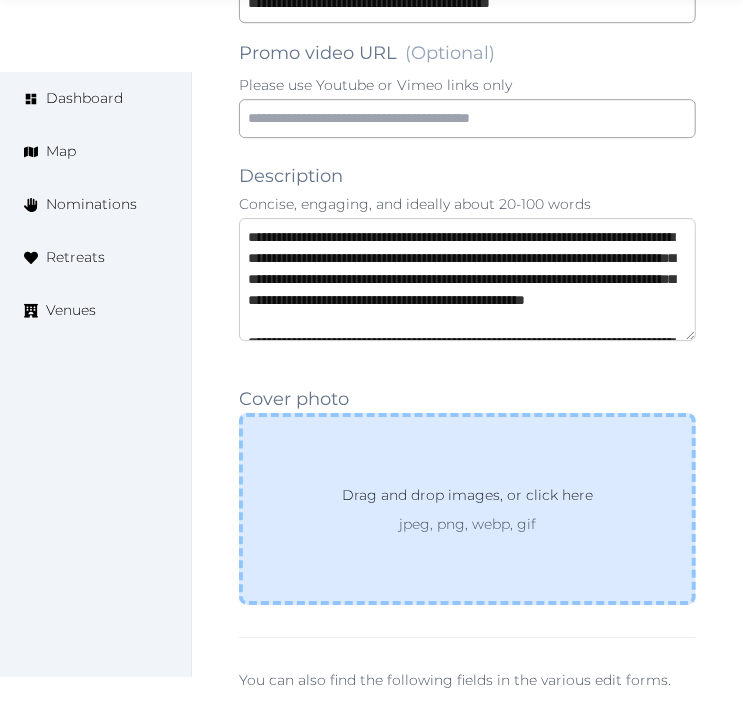 scroll, scrollTop: 221, scrollLeft: 0, axis: vertical 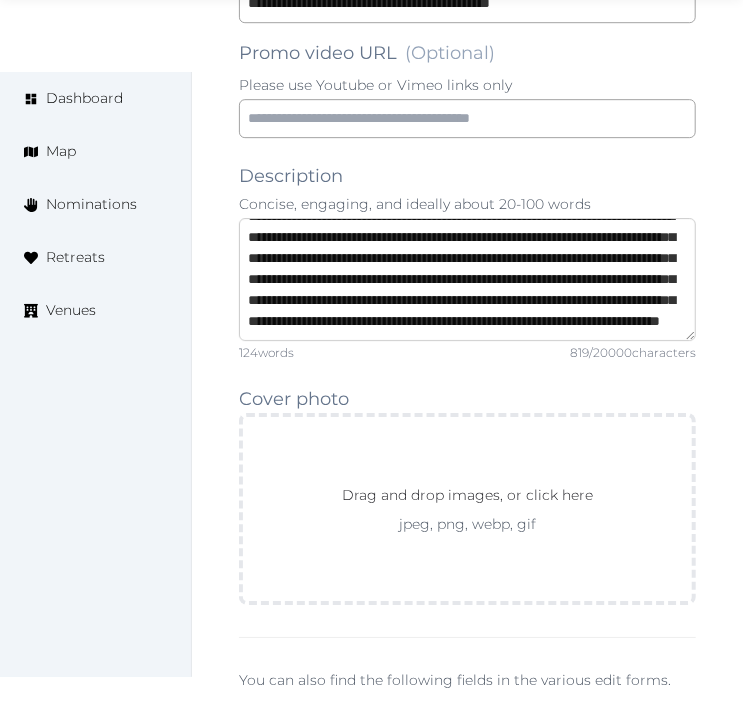 type on "**********" 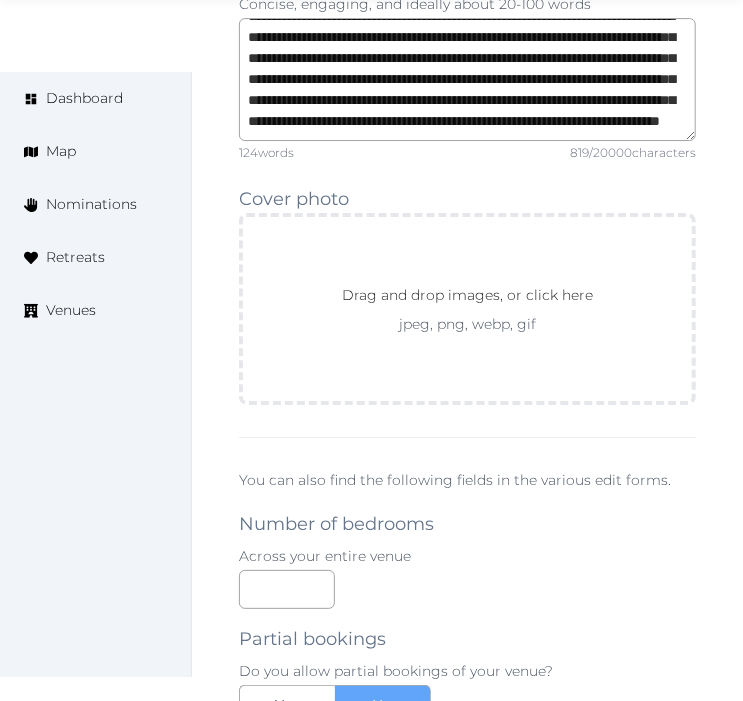 scroll, scrollTop: 2000, scrollLeft: 0, axis: vertical 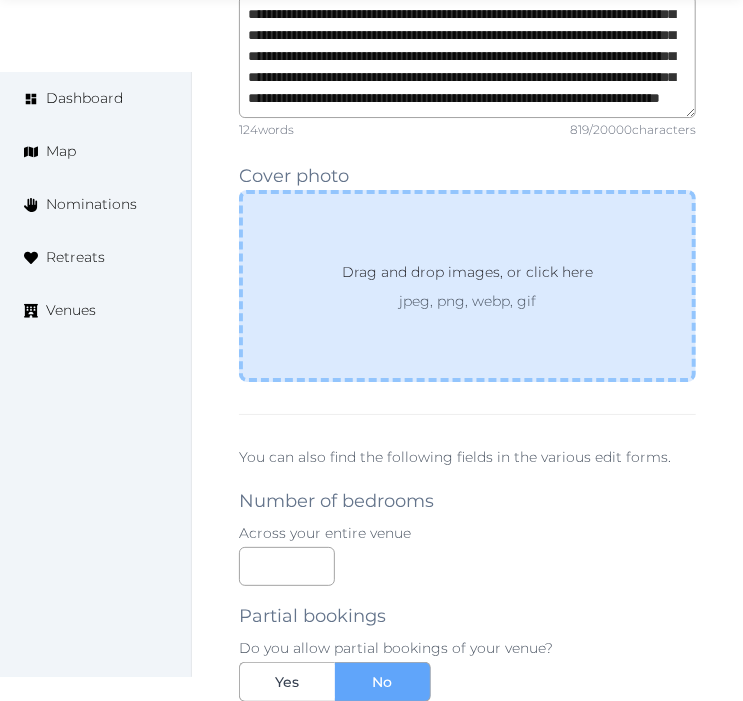 click on "jpeg, png, webp, gif" at bounding box center (467, 301) 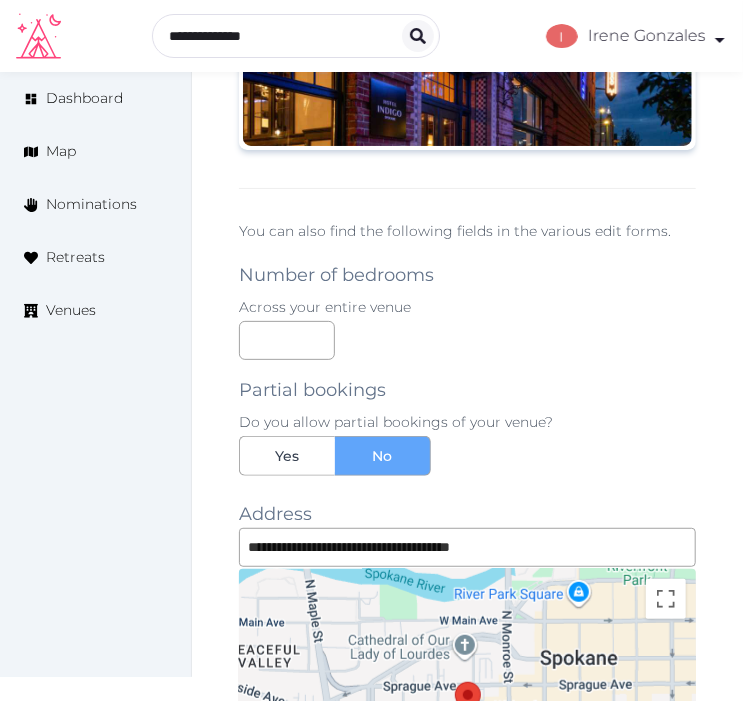 scroll, scrollTop: 1888, scrollLeft: 0, axis: vertical 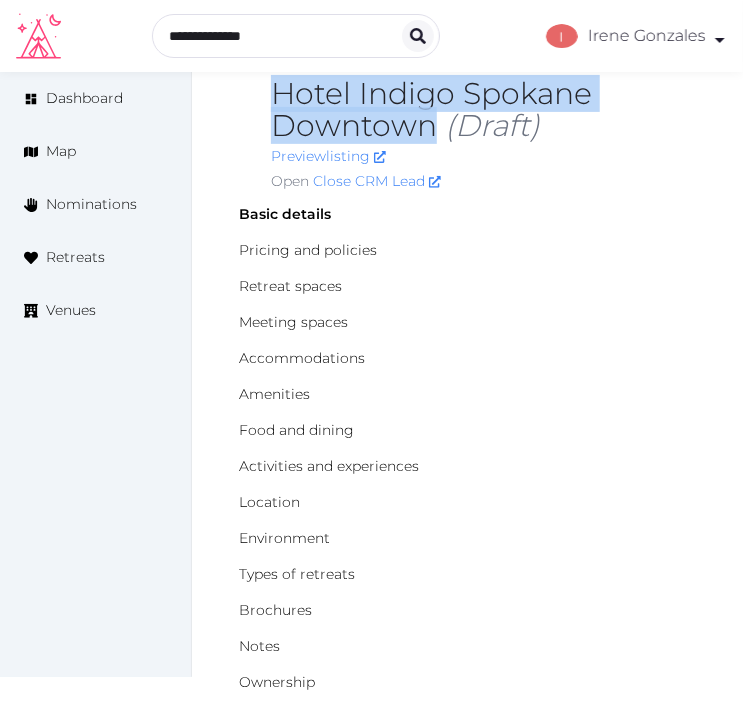 drag, startPoint x: 433, startPoint y: 125, endPoint x: 266, endPoint y: 81, distance: 172.69916 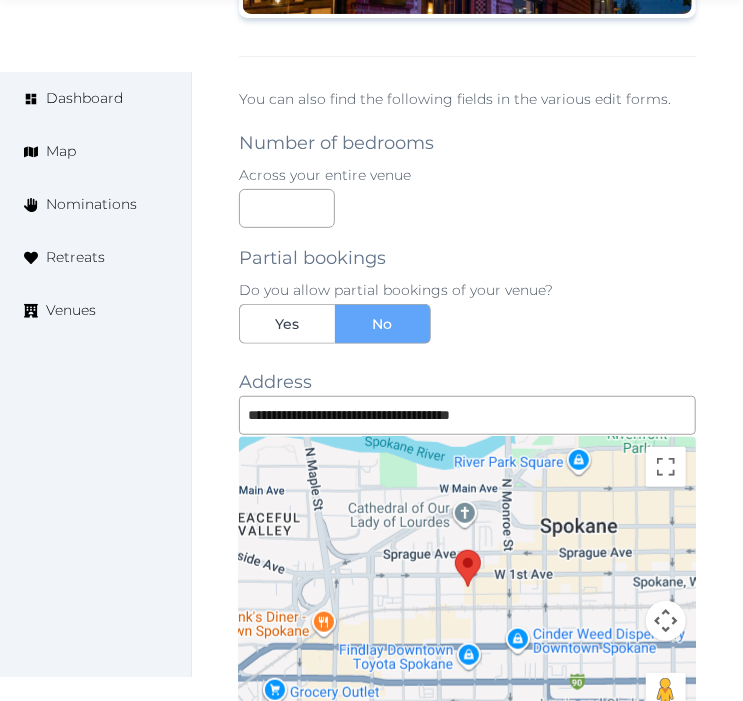 scroll, scrollTop: 2333, scrollLeft: 0, axis: vertical 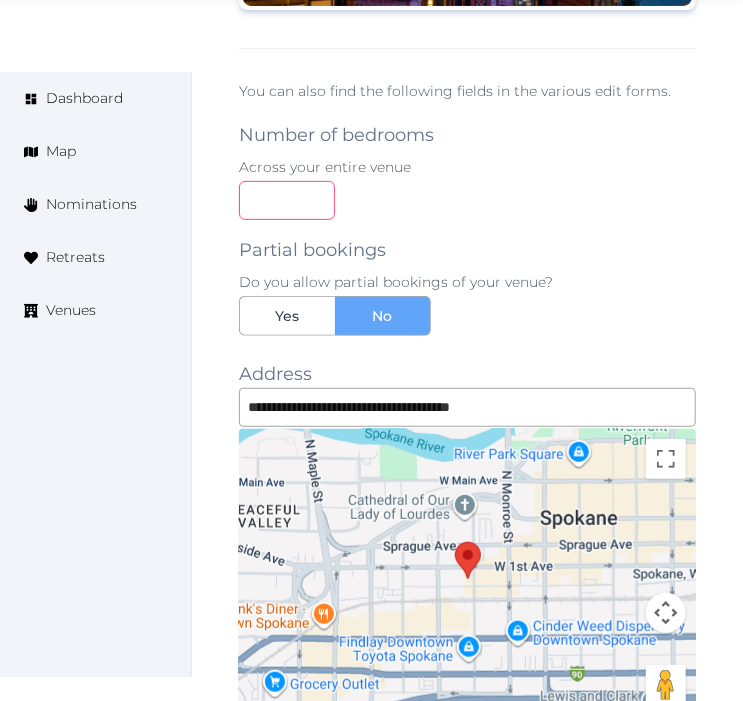 click at bounding box center (287, 200) 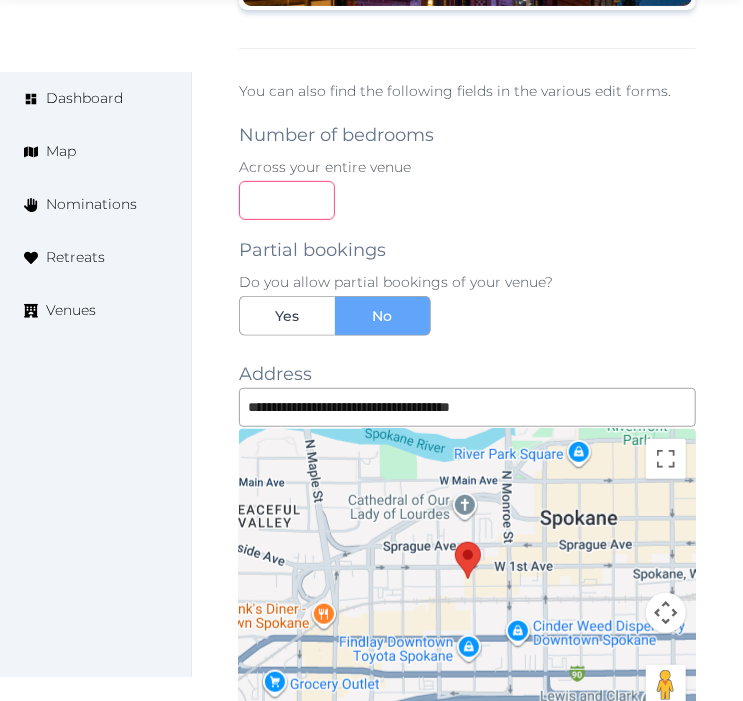 type on "***" 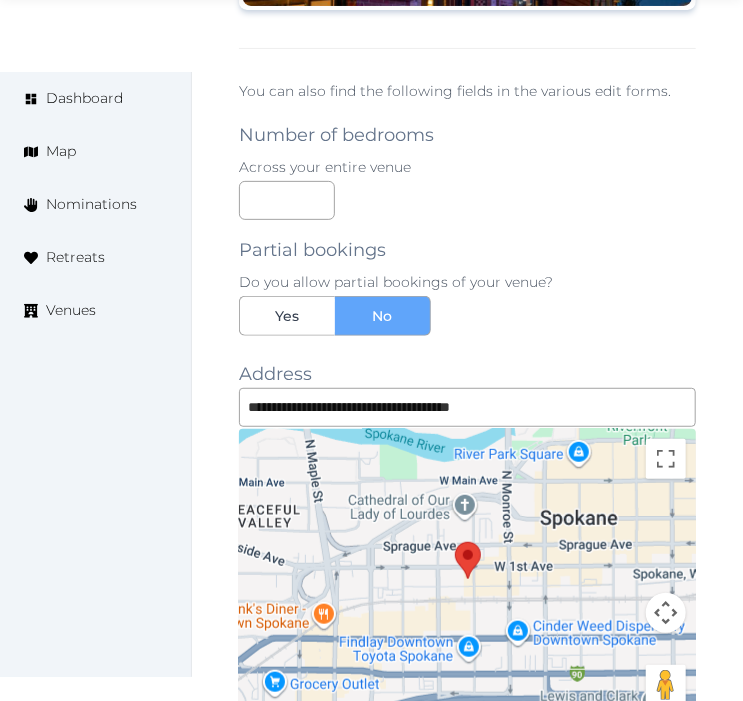click on "Partial bookings Do you allow partial bookings of your venue? Yes No" at bounding box center [467, 278] 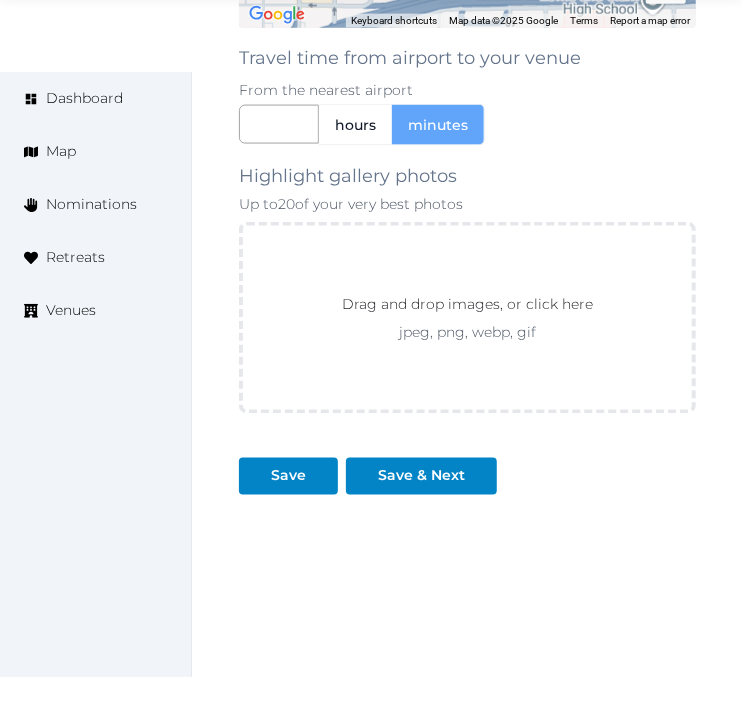 scroll, scrollTop: 3053, scrollLeft: 0, axis: vertical 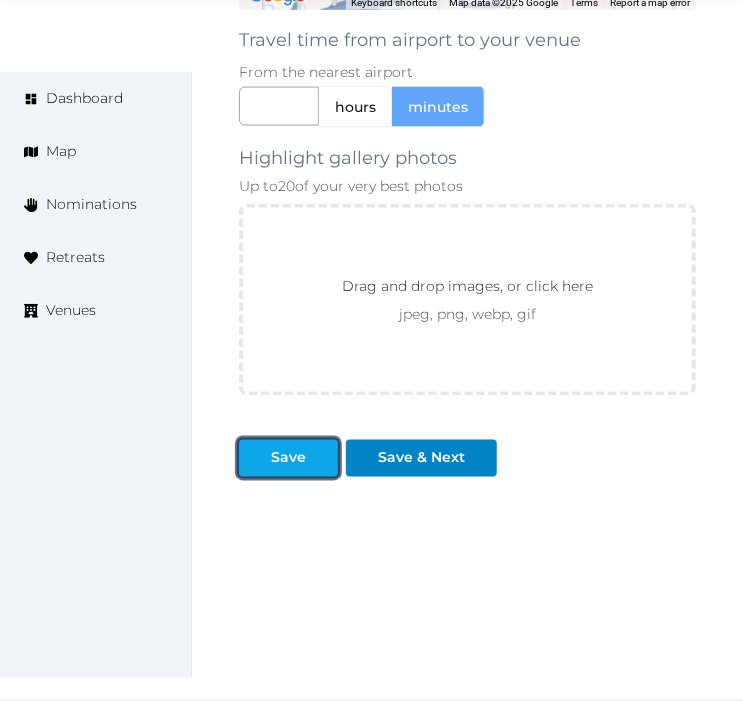 click on "Save" at bounding box center [288, 458] 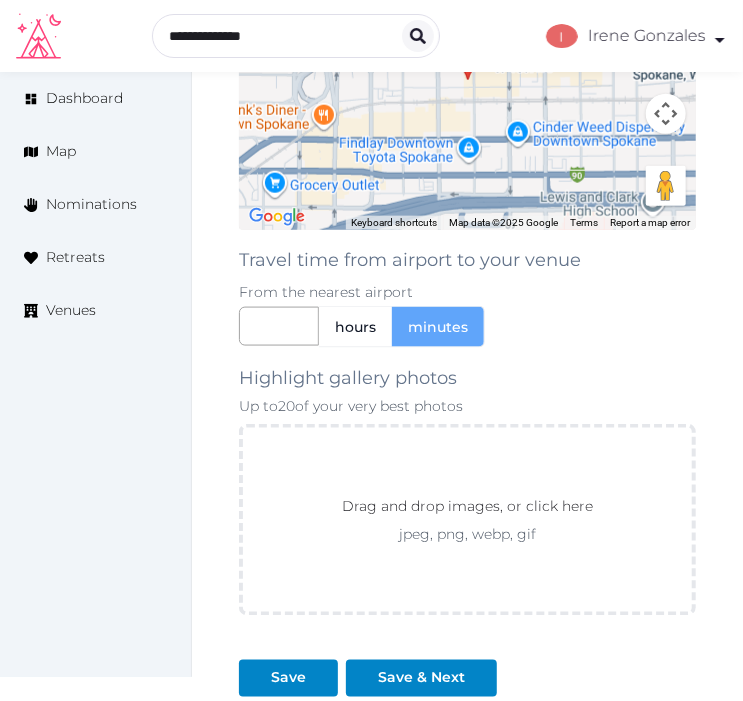 scroll, scrollTop: 2831, scrollLeft: 0, axis: vertical 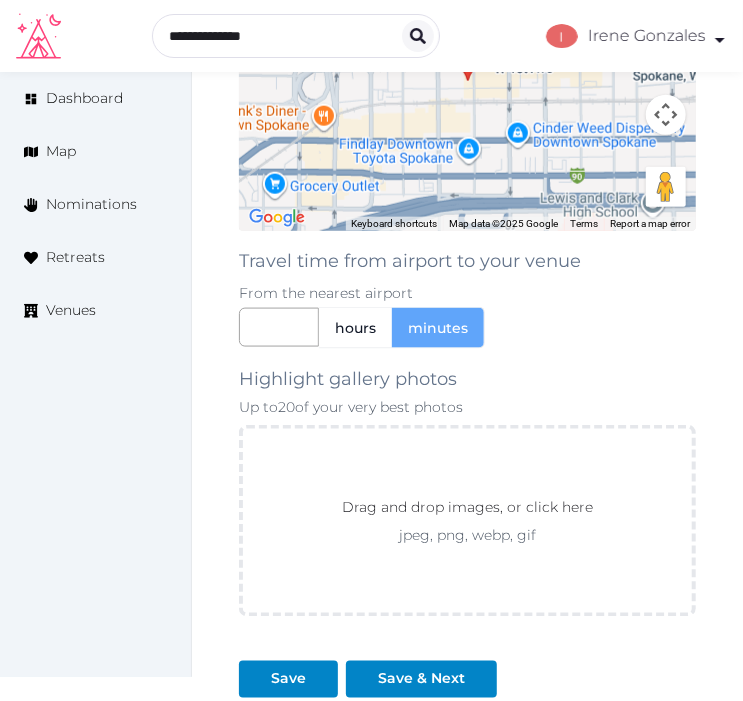 click on "hours minutes" at bounding box center [362, 328] 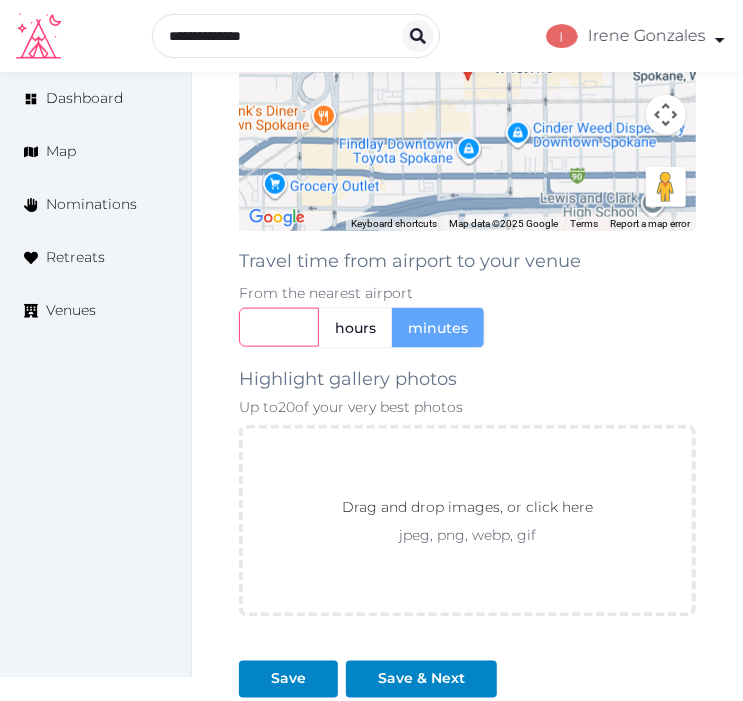 click at bounding box center (279, 327) 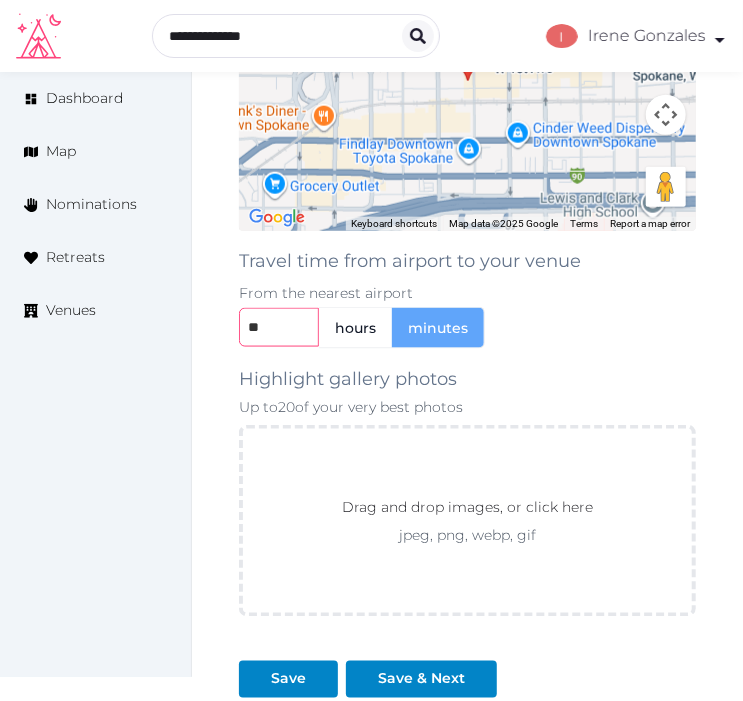 type on "**" 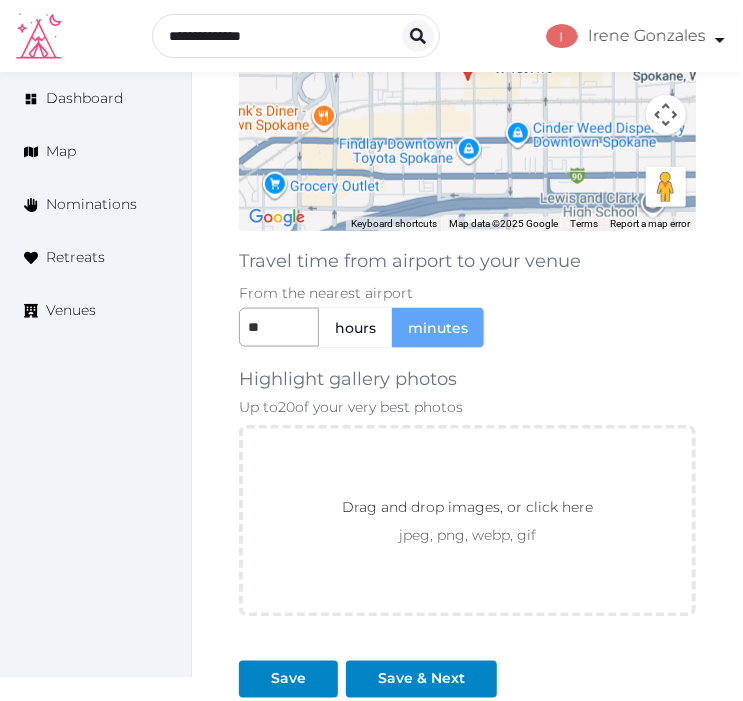 click on "**********" at bounding box center [467, -317] 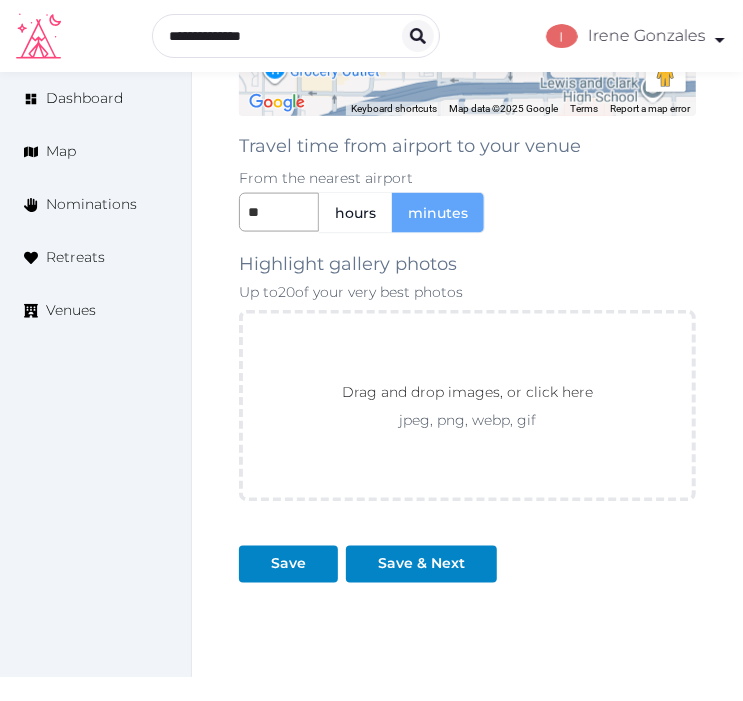 scroll, scrollTop: 3053, scrollLeft: 0, axis: vertical 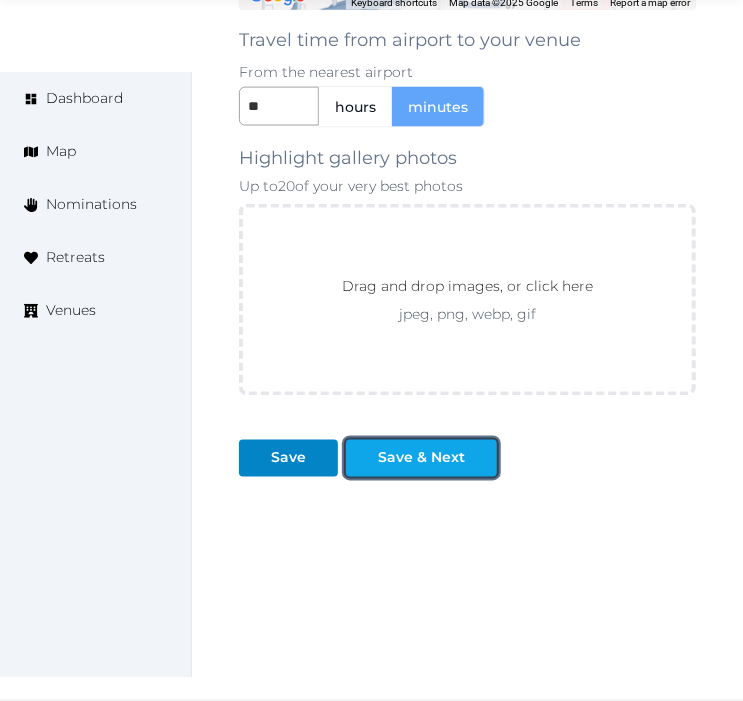 click on "Save & Next" at bounding box center (288, 458) 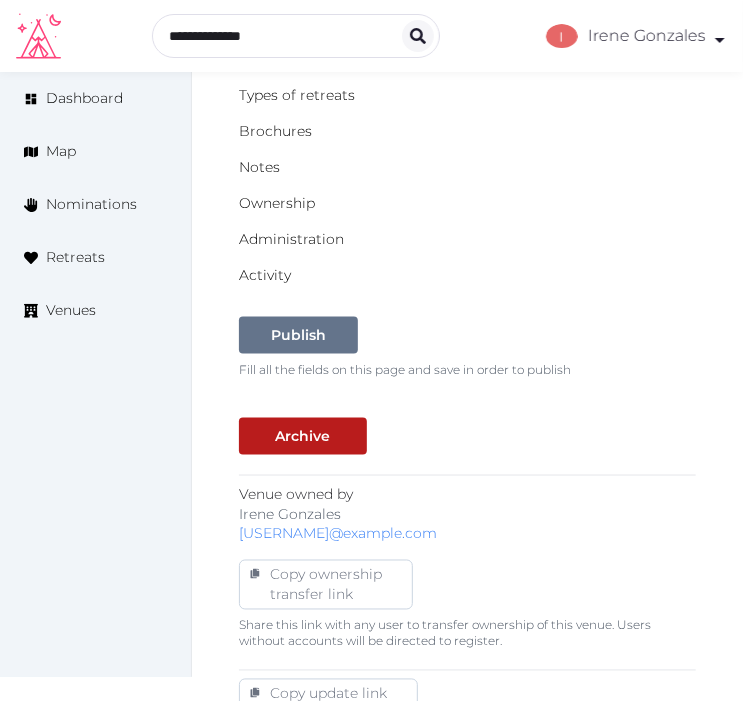 scroll, scrollTop: 386, scrollLeft: 0, axis: vertical 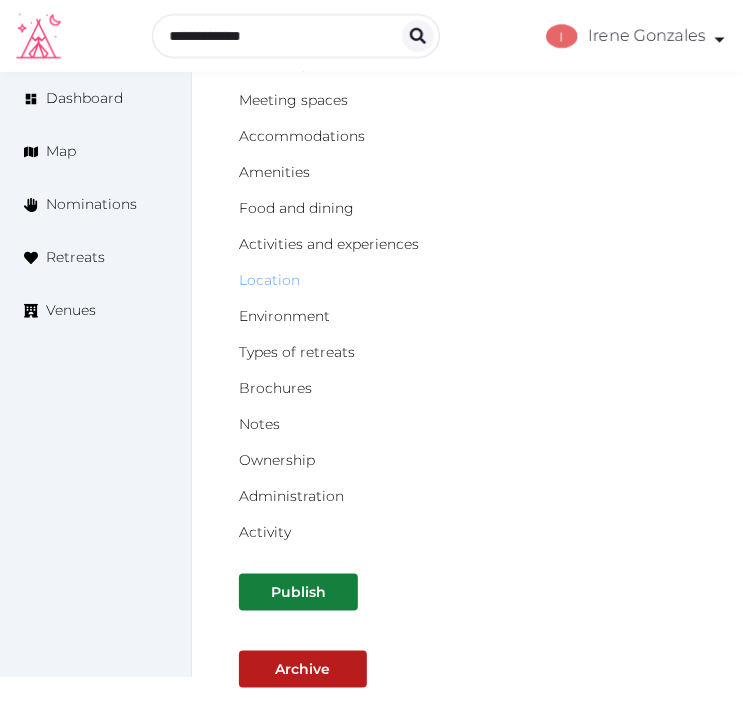 click on "Location" at bounding box center (269, 280) 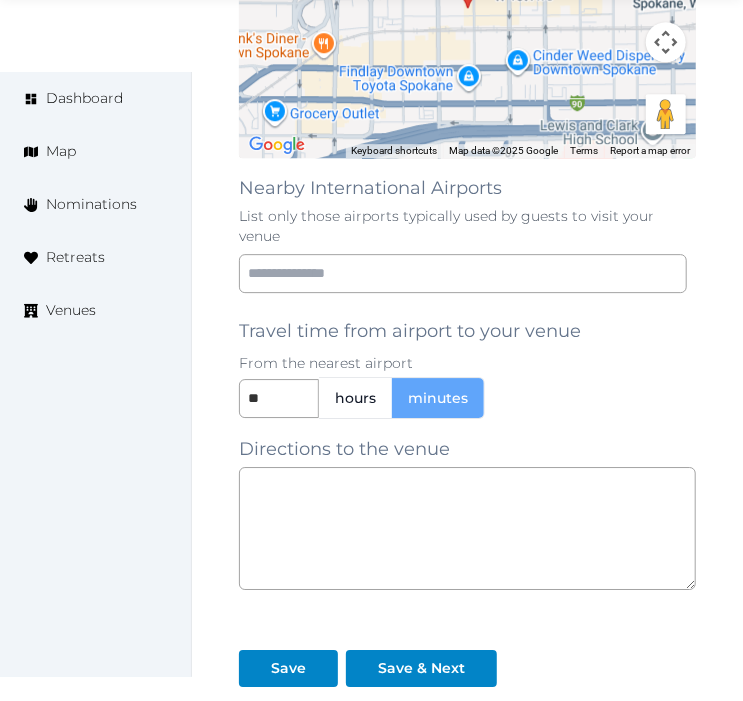 scroll, scrollTop: 1845, scrollLeft: 0, axis: vertical 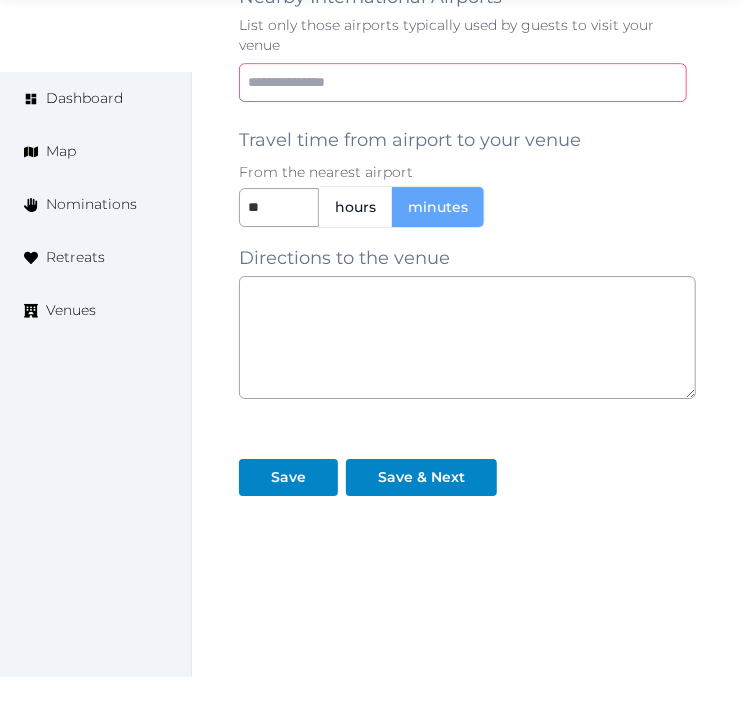 drag, startPoint x: 711, startPoint y: 165, endPoint x: 315, endPoint y: 66, distance: 408.18747 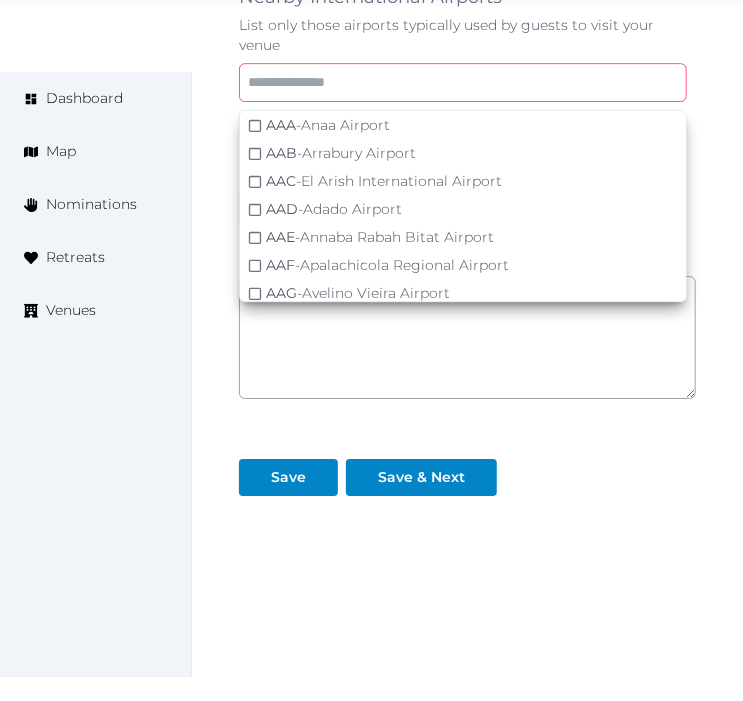 paste on "***" 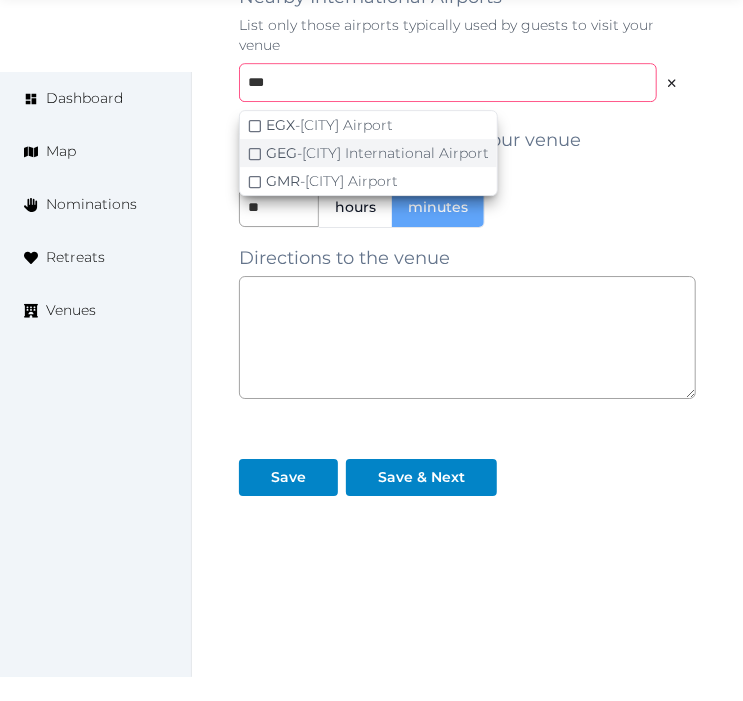 type on "***" 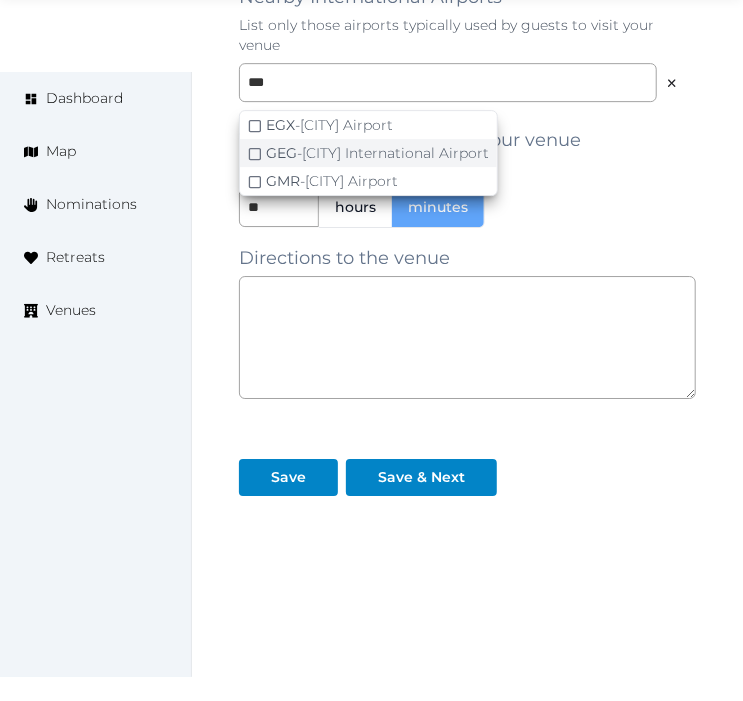 click at bounding box center [255, 126] 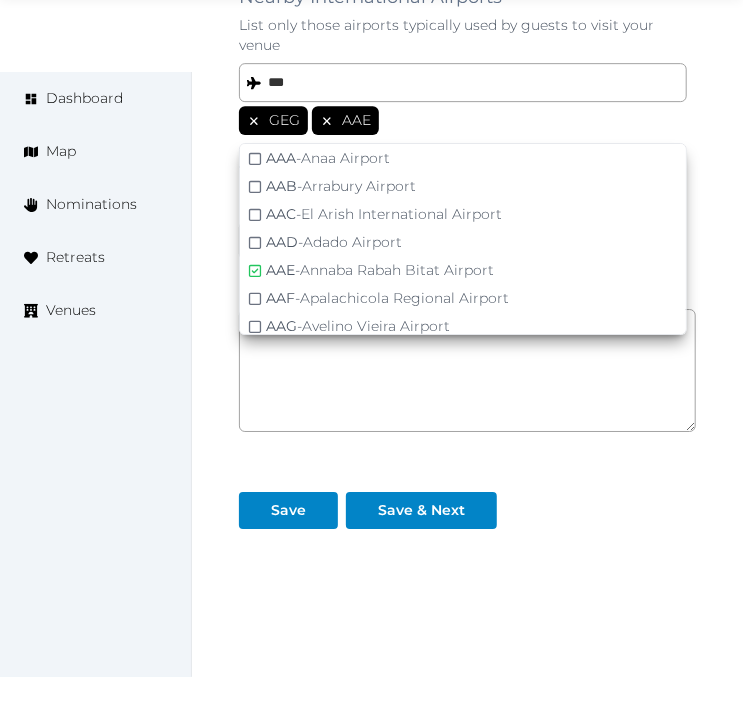 click at bounding box center [253, 120] 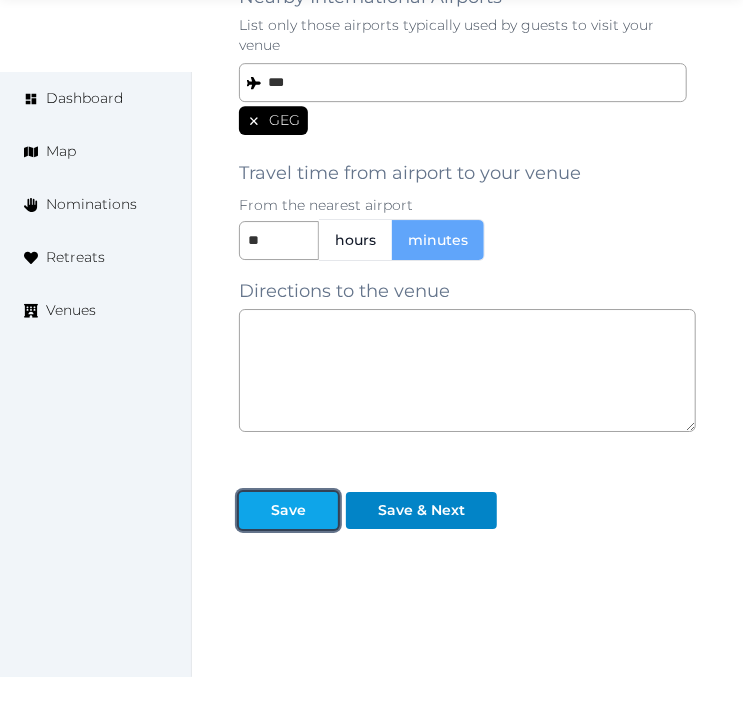 click on "Save" at bounding box center (288, 510) 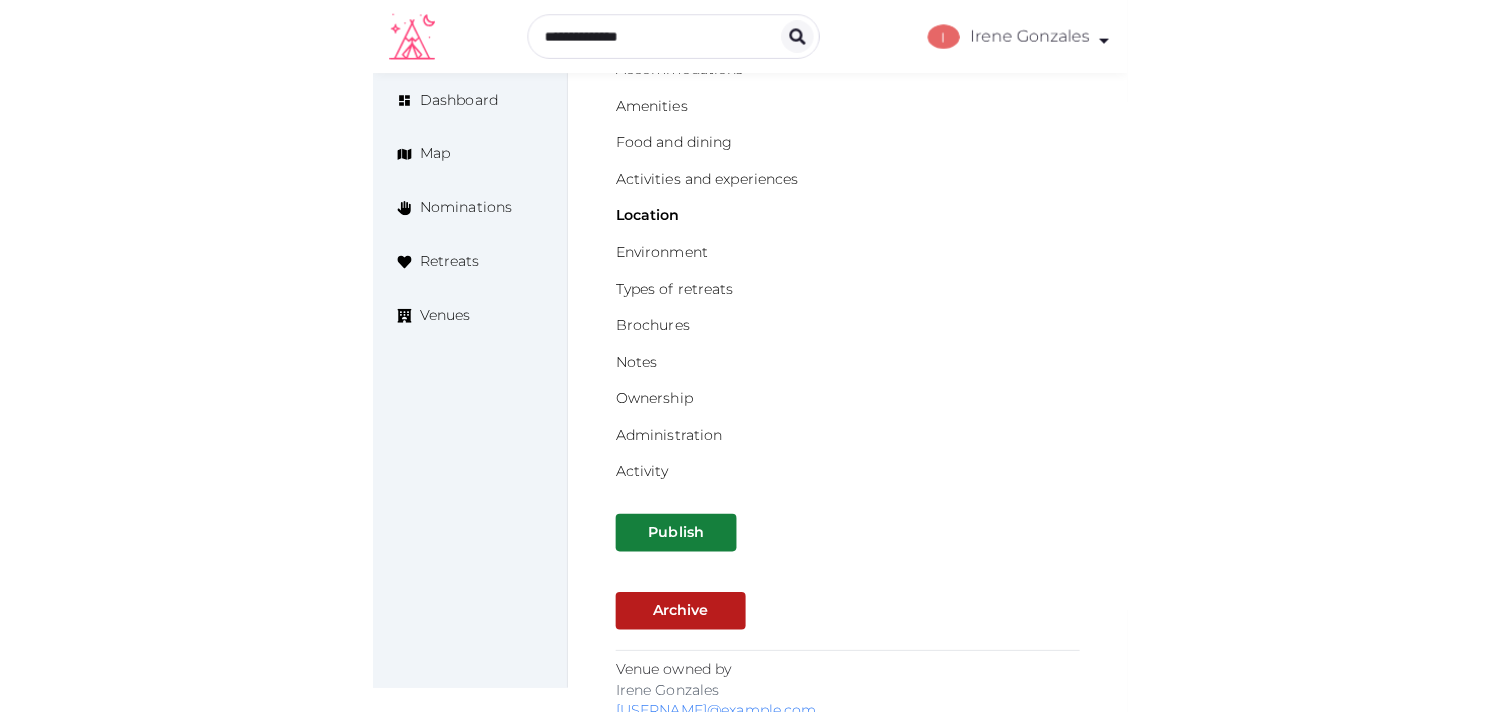 scroll, scrollTop: 0, scrollLeft: 0, axis: both 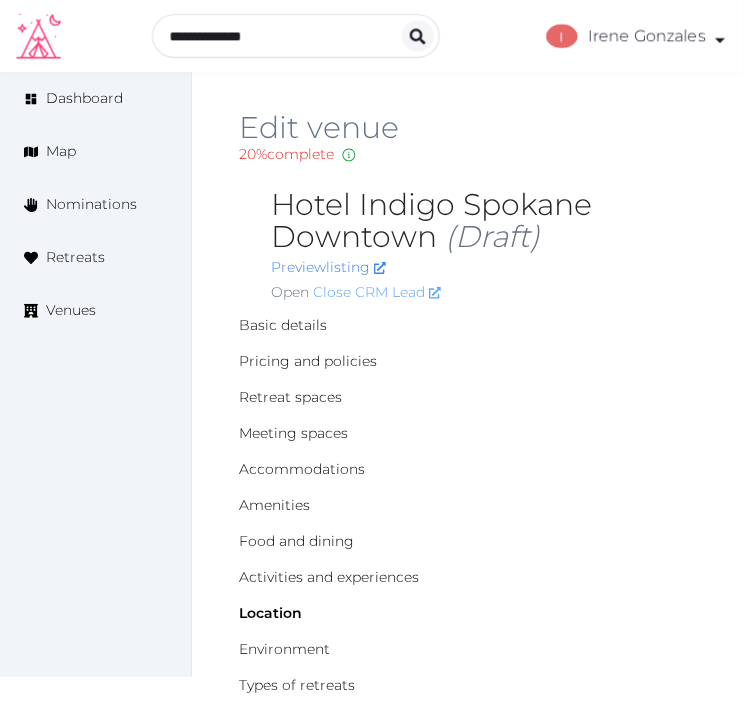click on "Close CRM Lead" at bounding box center [377, 292] 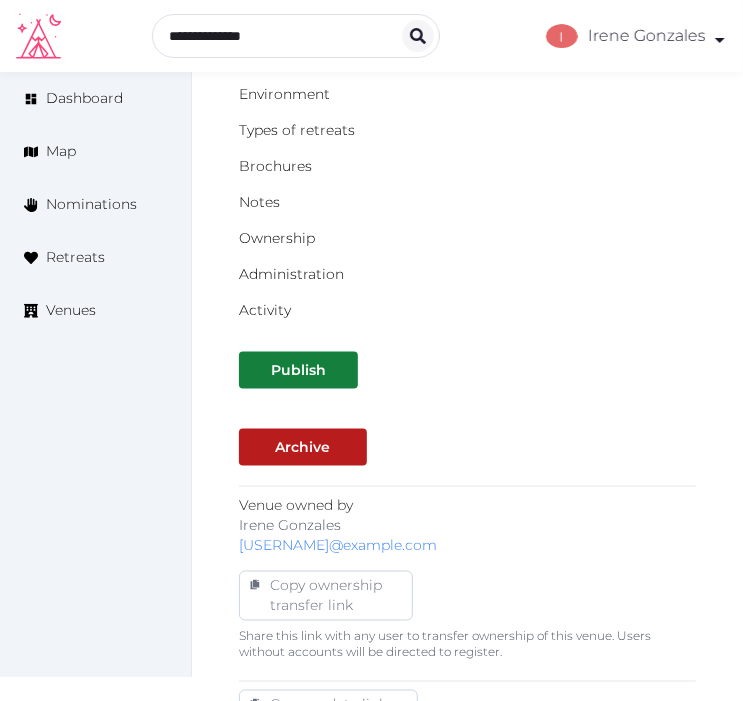 scroll, scrollTop: 0, scrollLeft: 0, axis: both 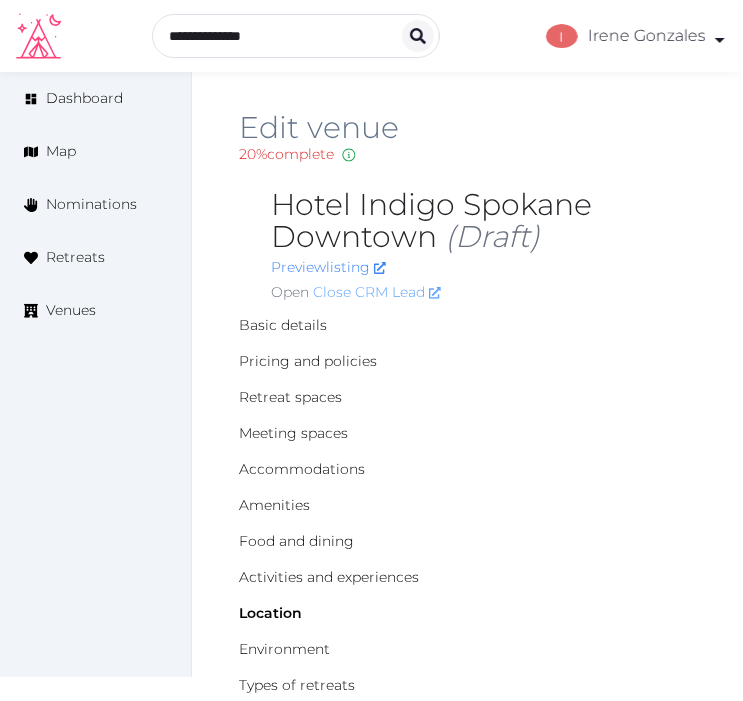 click at bounding box center [435, 293] 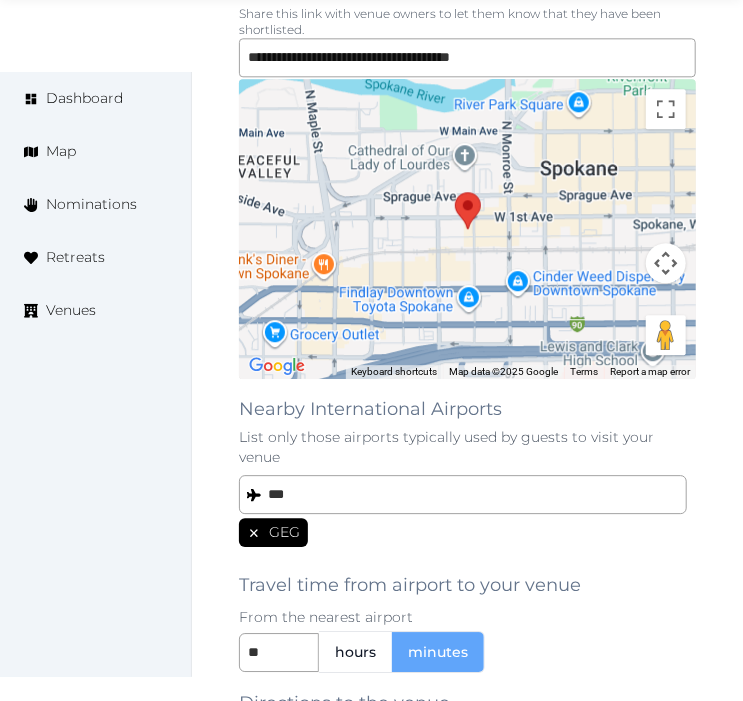 scroll, scrollTop: 1877, scrollLeft: 0, axis: vertical 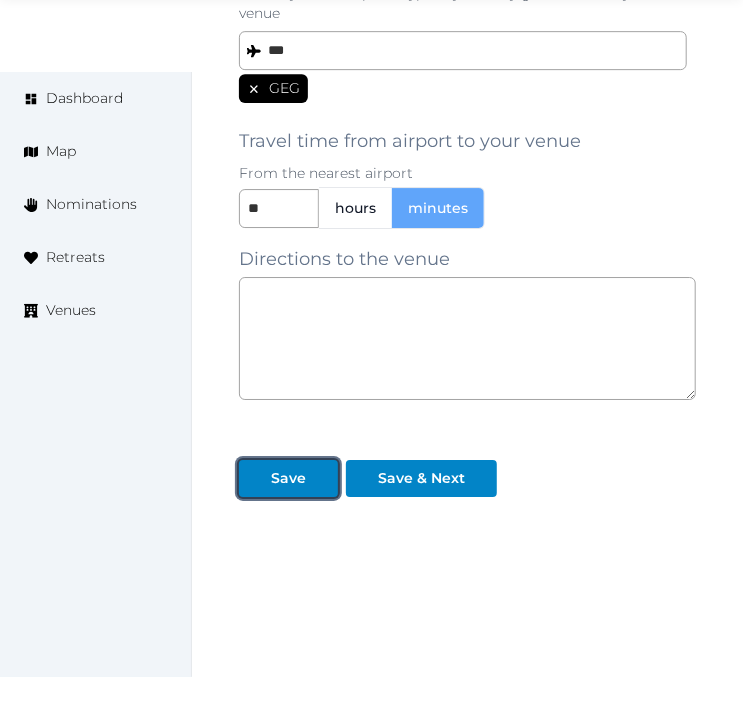 drag, startPoint x: 301, startPoint y: 450, endPoint x: 674, endPoint y: 440, distance: 373.13403 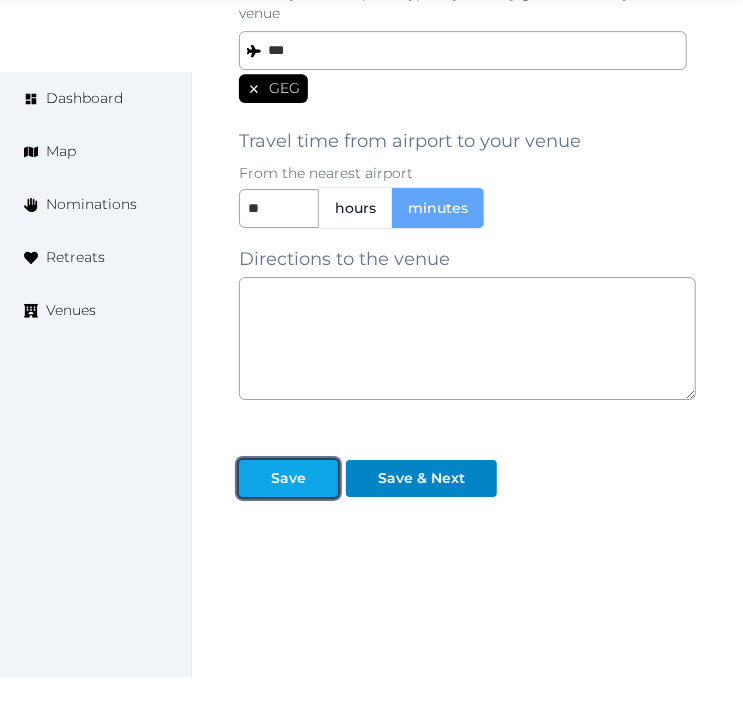 click on "Save" at bounding box center [288, 478] 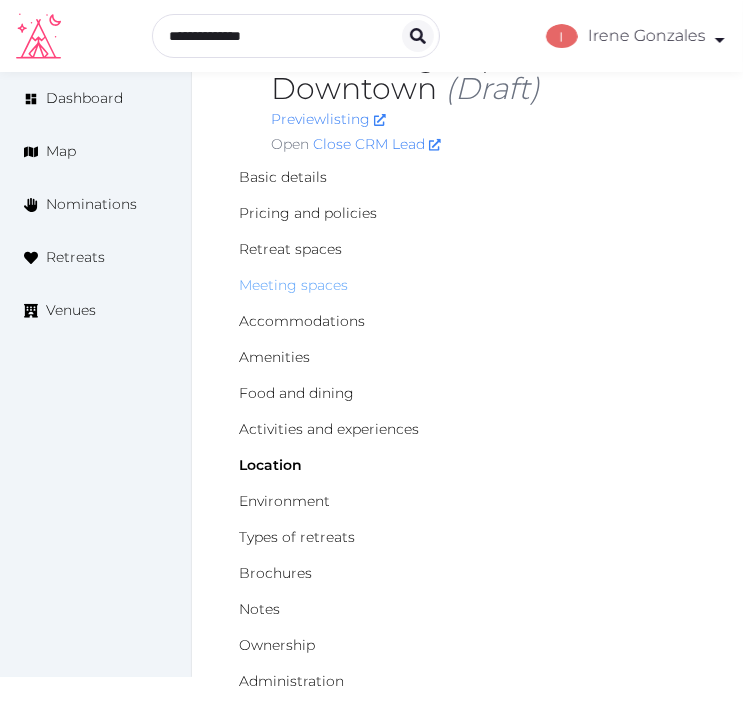 scroll, scrollTop: 0, scrollLeft: 0, axis: both 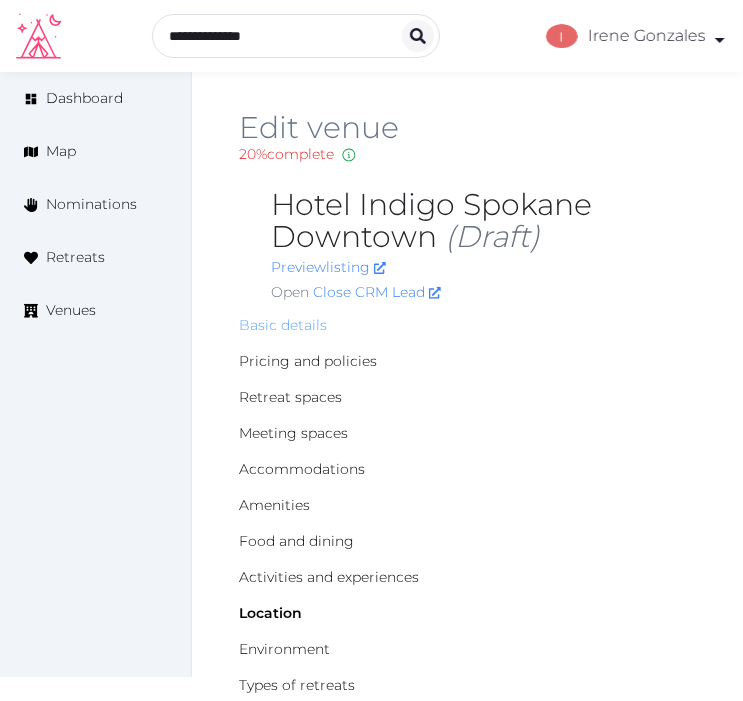 click on "Basic details" at bounding box center (283, 325) 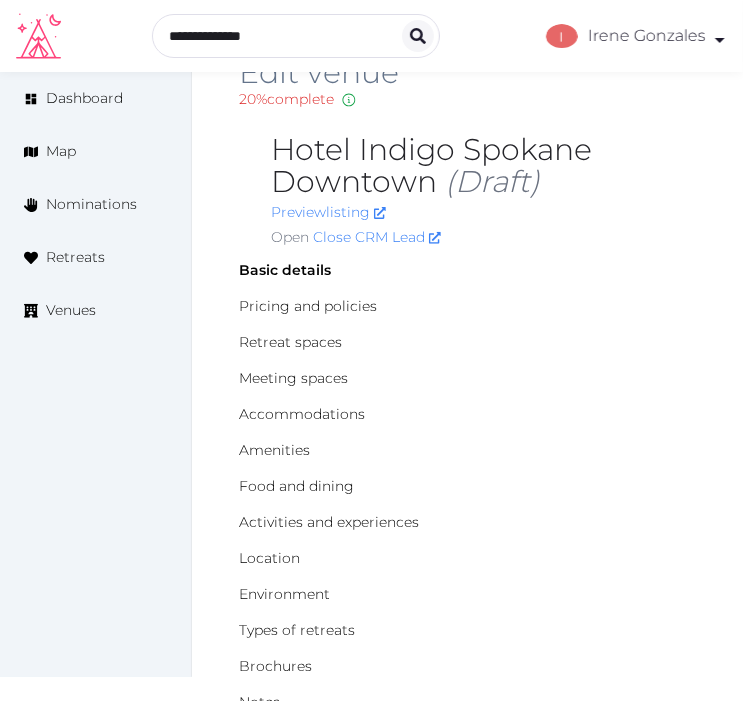 scroll, scrollTop: 0, scrollLeft: 0, axis: both 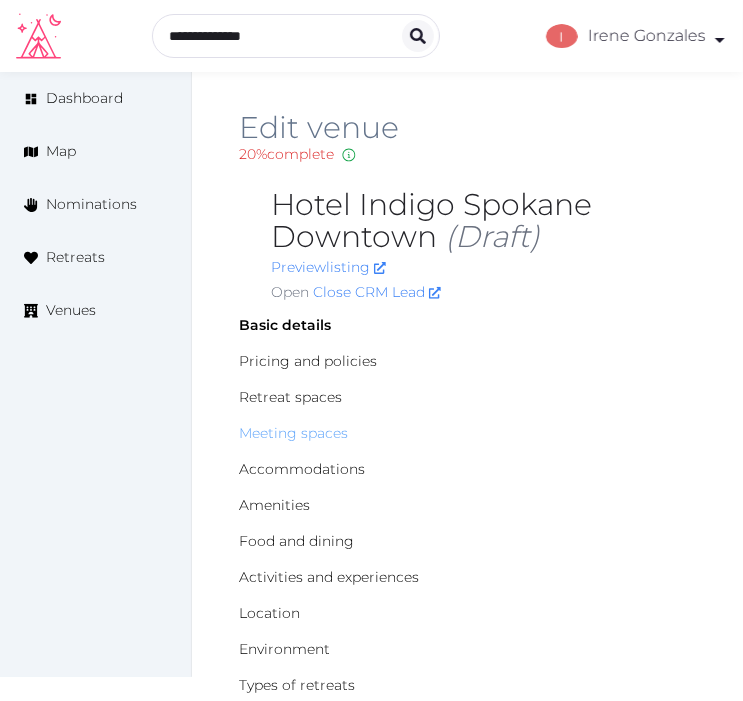click on "Meeting spaces" at bounding box center [293, 433] 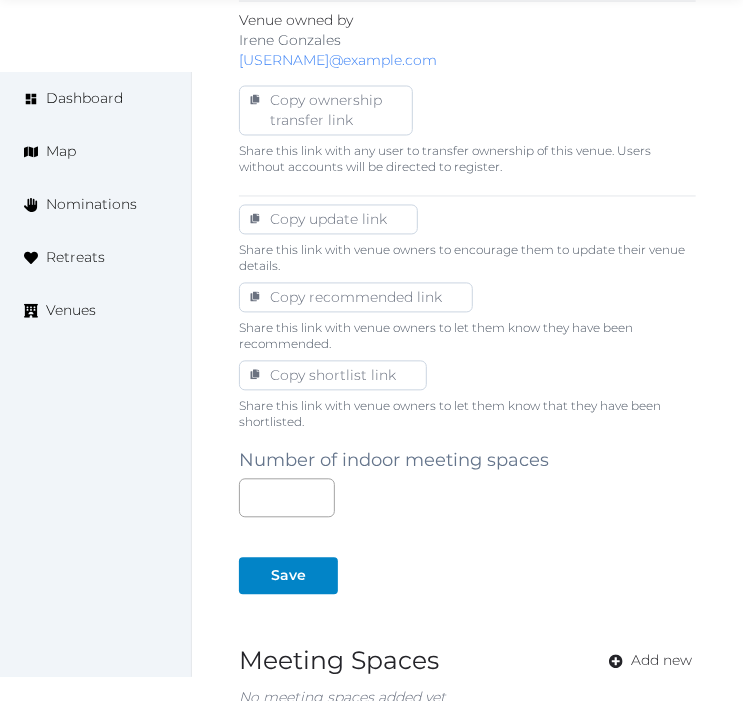 scroll, scrollTop: 1346, scrollLeft: 0, axis: vertical 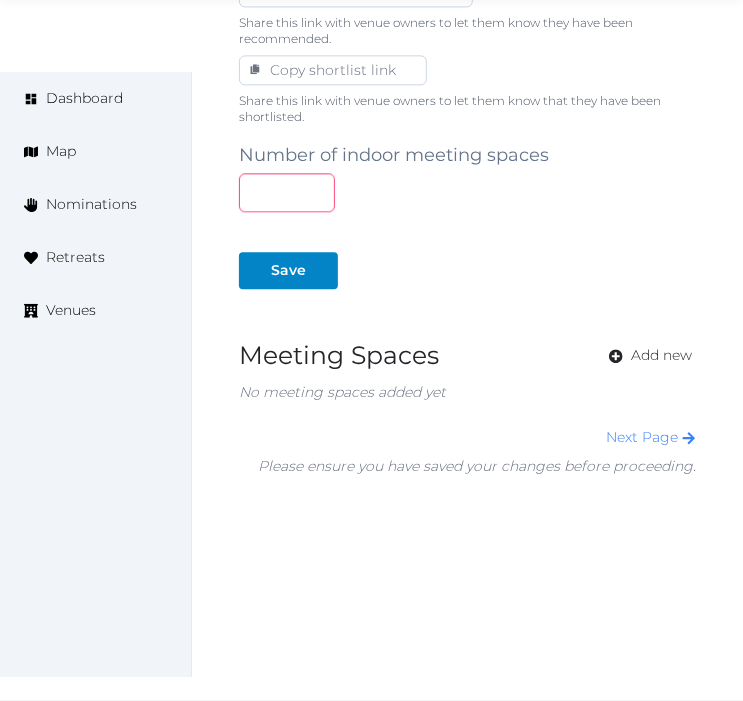 click at bounding box center (287, 192) 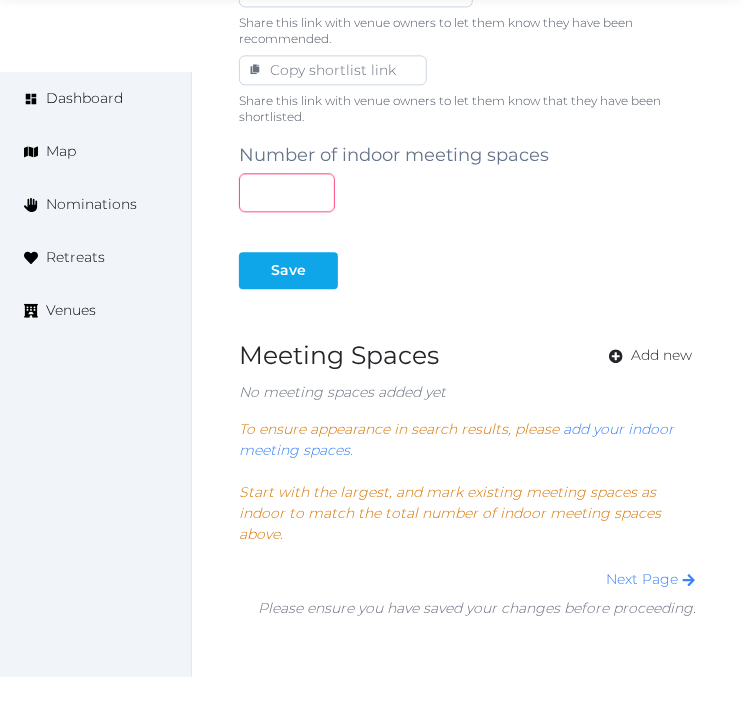 type on "*" 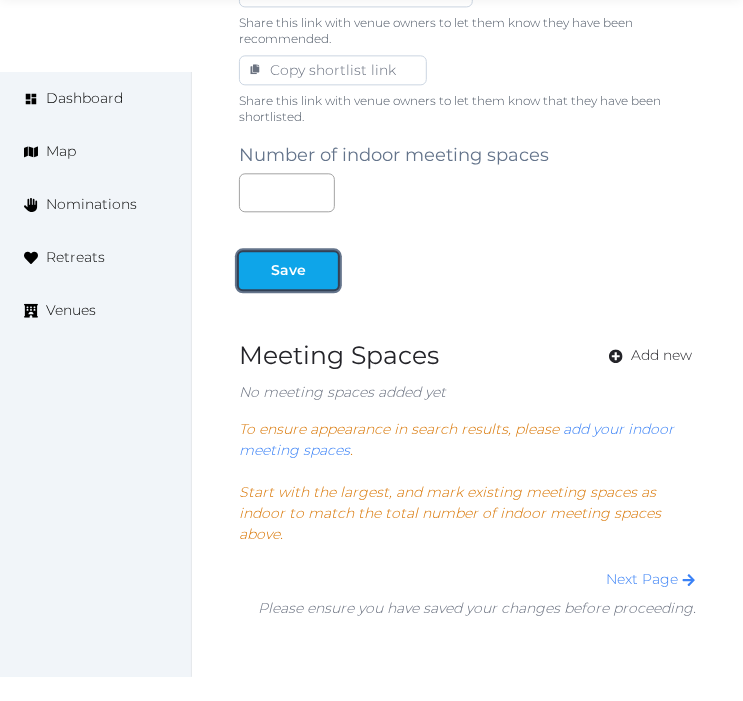 click on "Save" at bounding box center (288, 270) 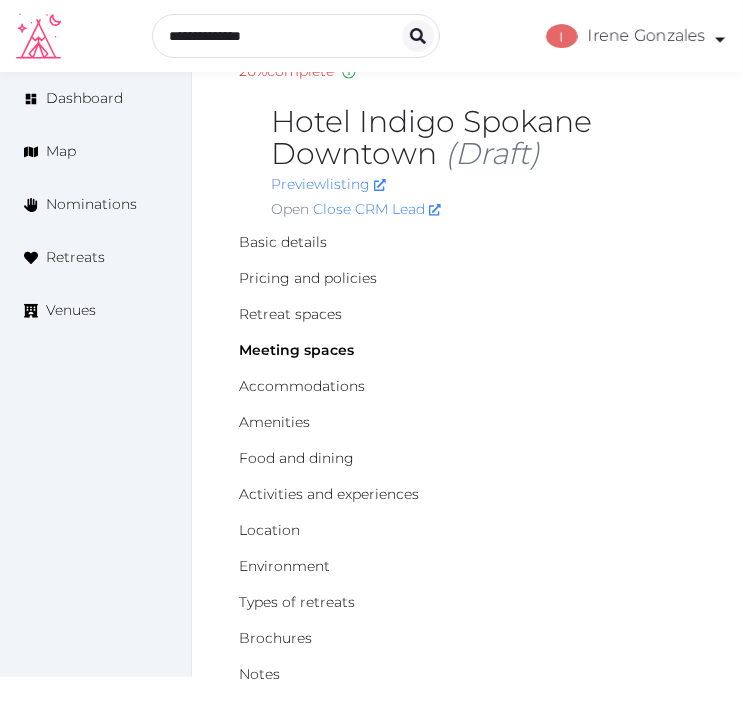 scroll, scrollTop: 44, scrollLeft: 0, axis: vertical 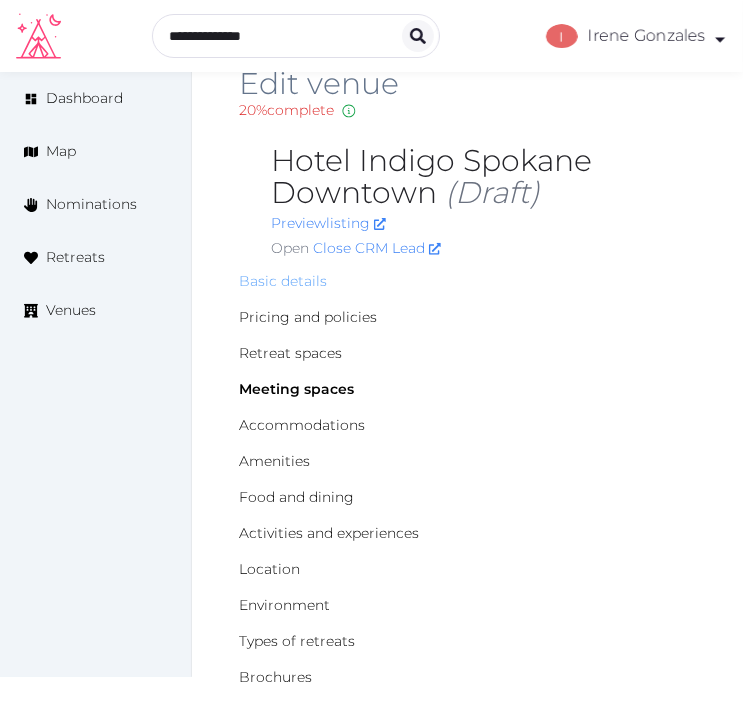 click on "Basic details" at bounding box center (283, 281) 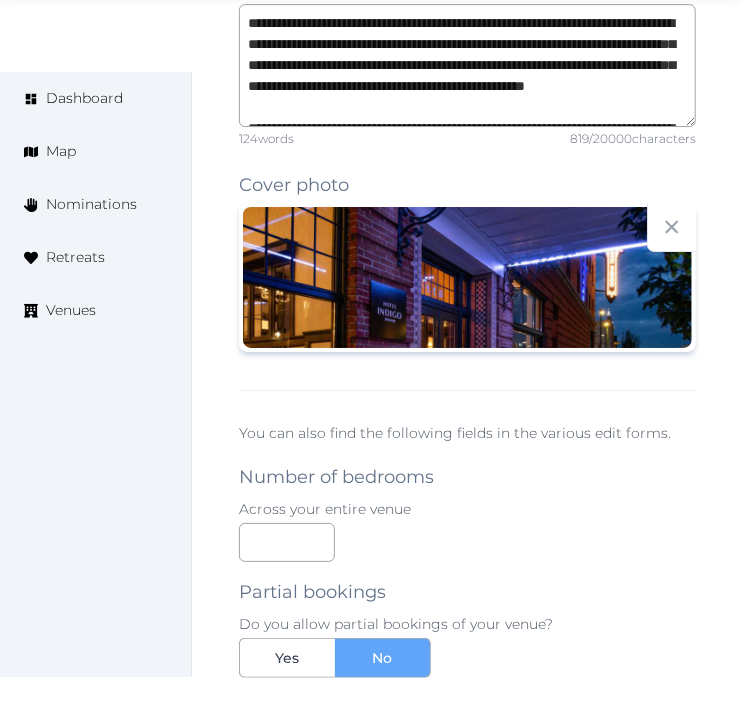 scroll, scrollTop: 2000, scrollLeft: 0, axis: vertical 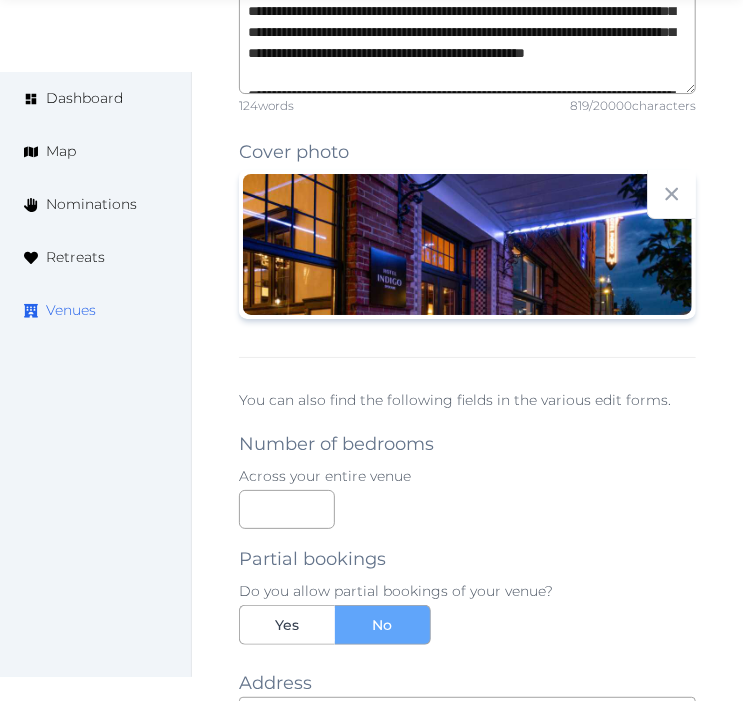 click on "Venues" at bounding box center [71, 310] 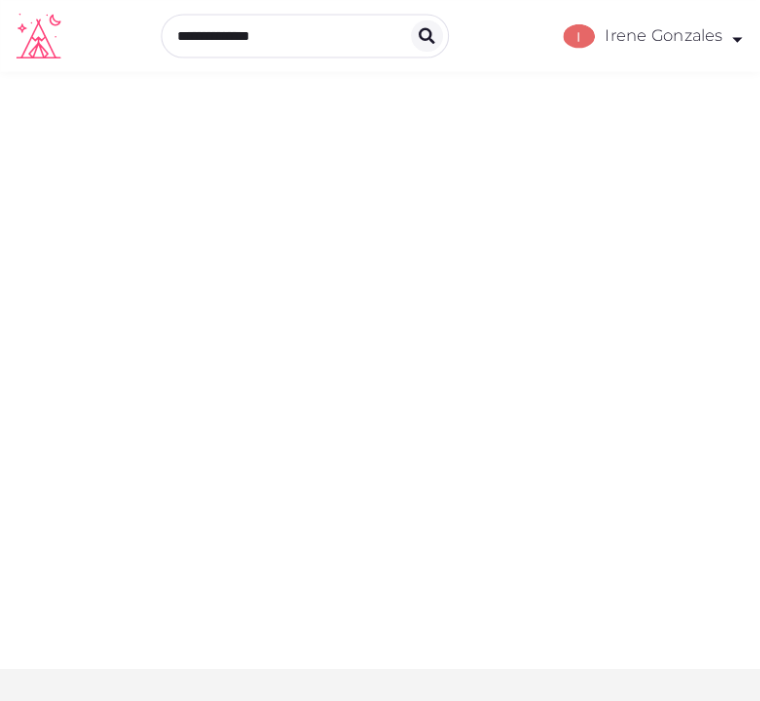 scroll, scrollTop: 0, scrollLeft: 0, axis: both 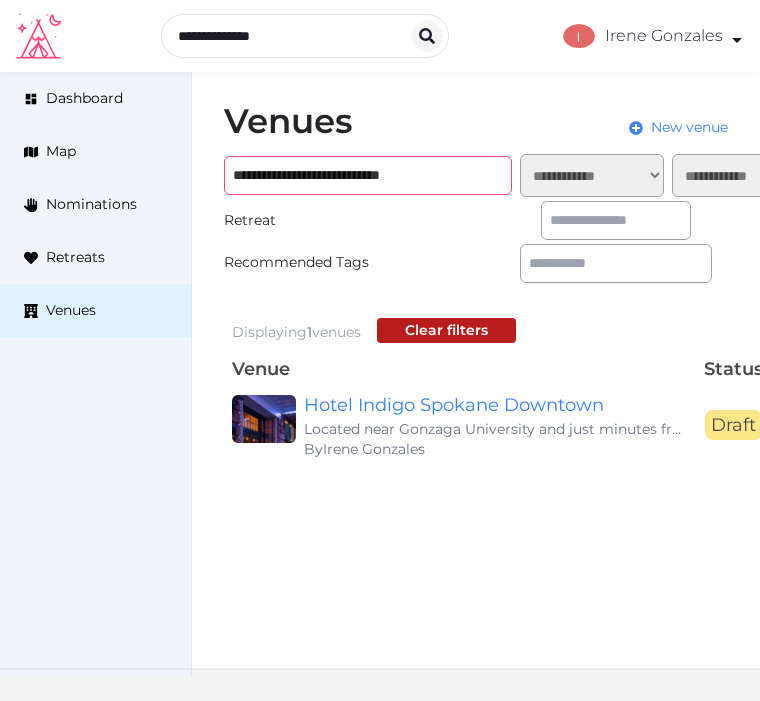 click on "**********" at bounding box center [368, 175] 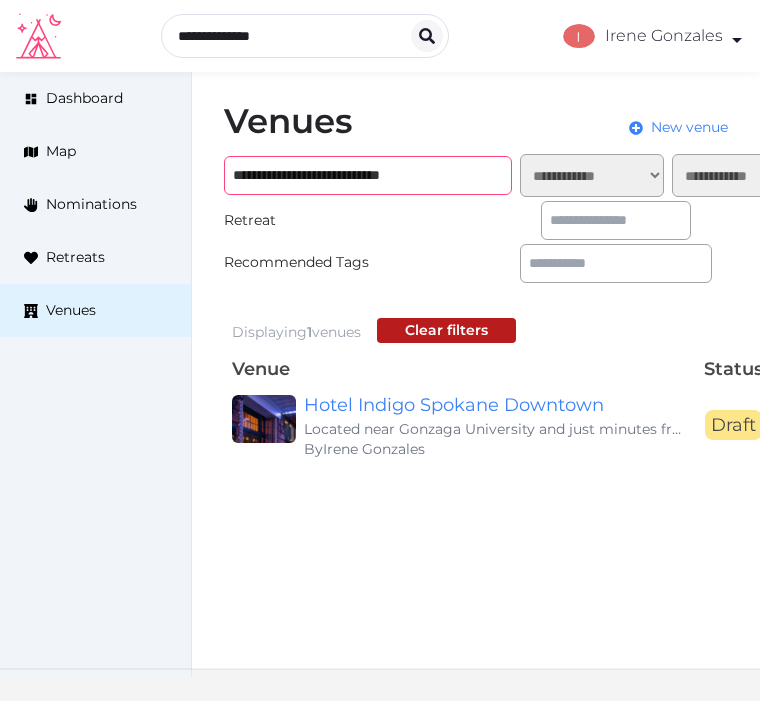 paste 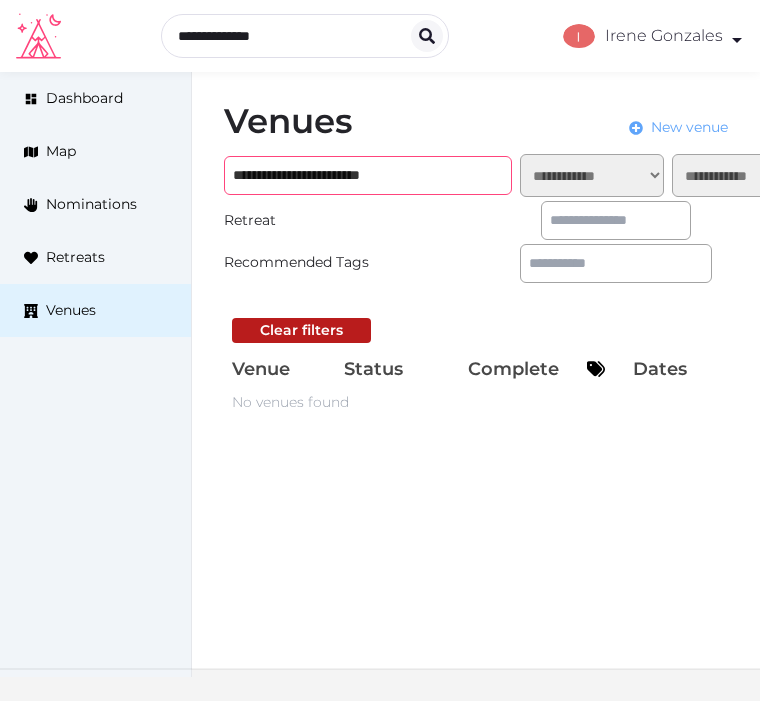 type on "**********" 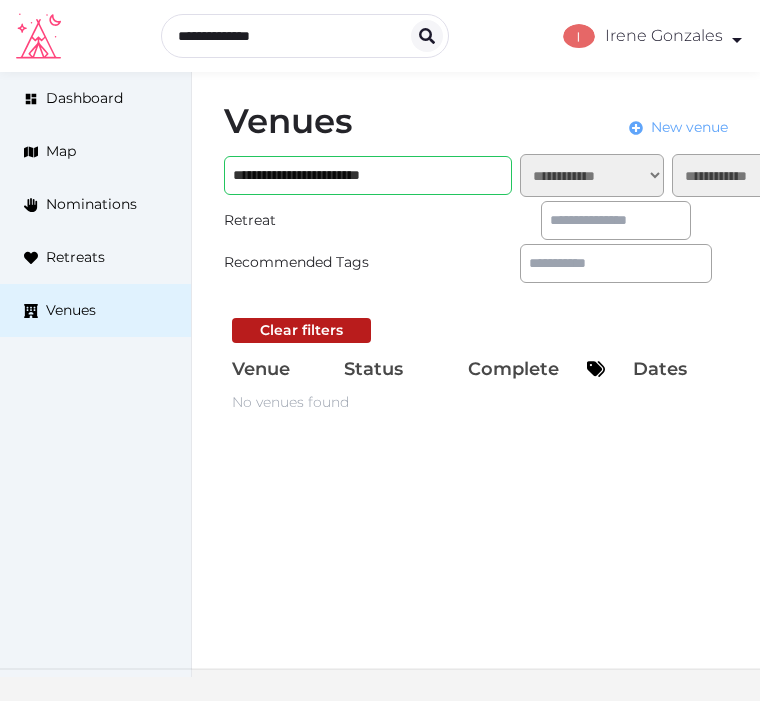 click on "New venue" at bounding box center [689, 127] 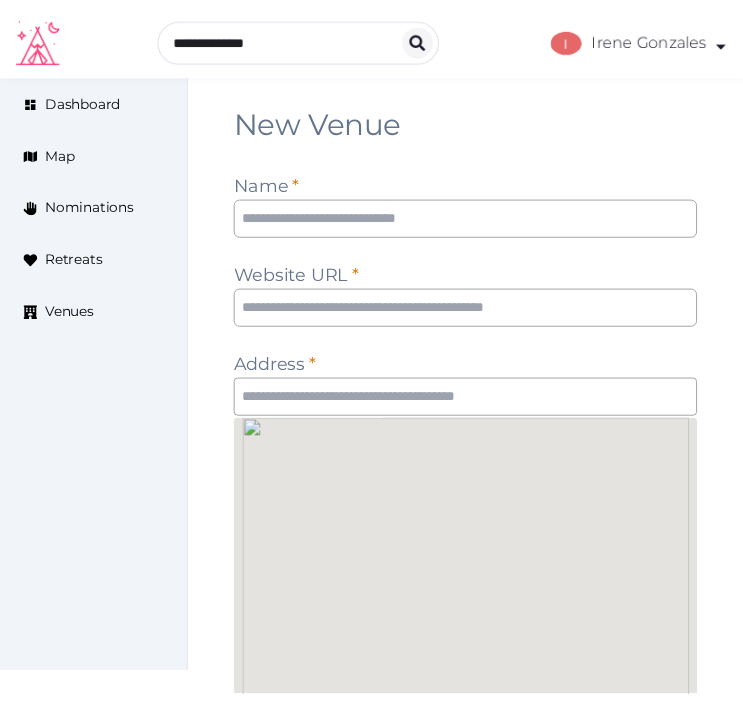scroll, scrollTop: 0, scrollLeft: 0, axis: both 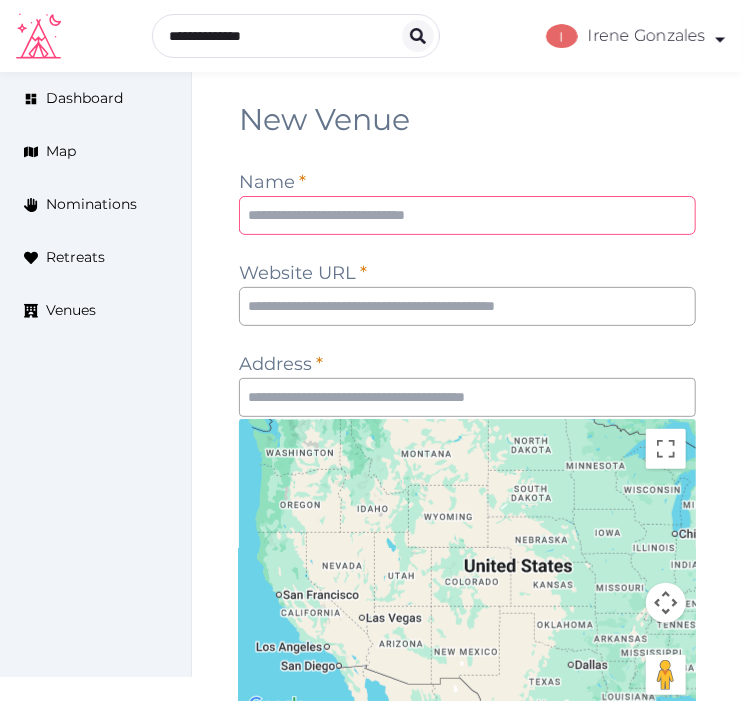 click at bounding box center (467, 215) 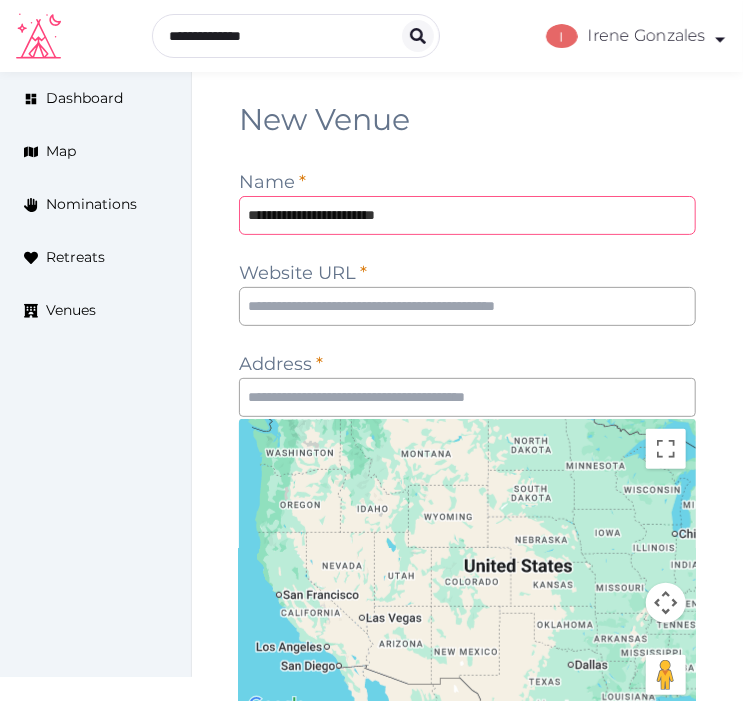 type on "**********" 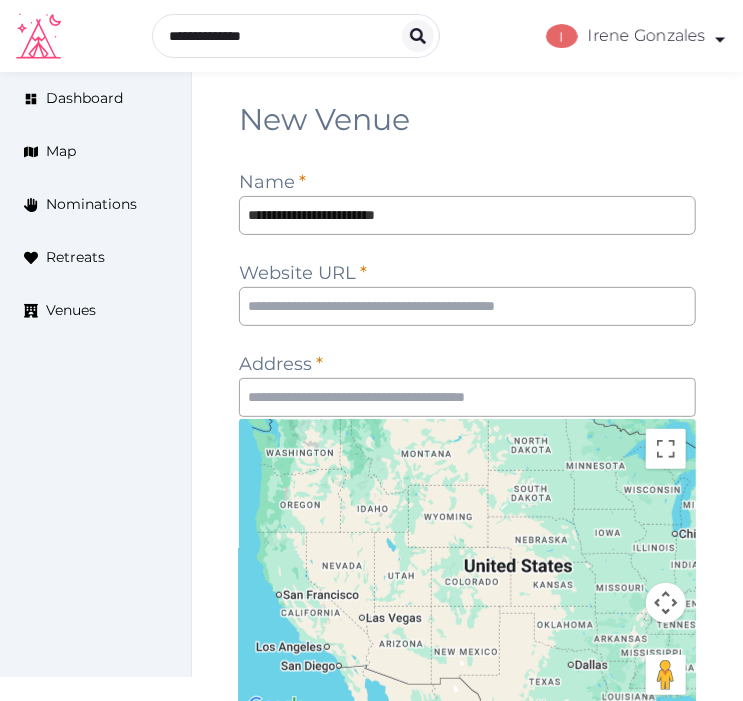 click on "**********" at bounding box center (467, 563) 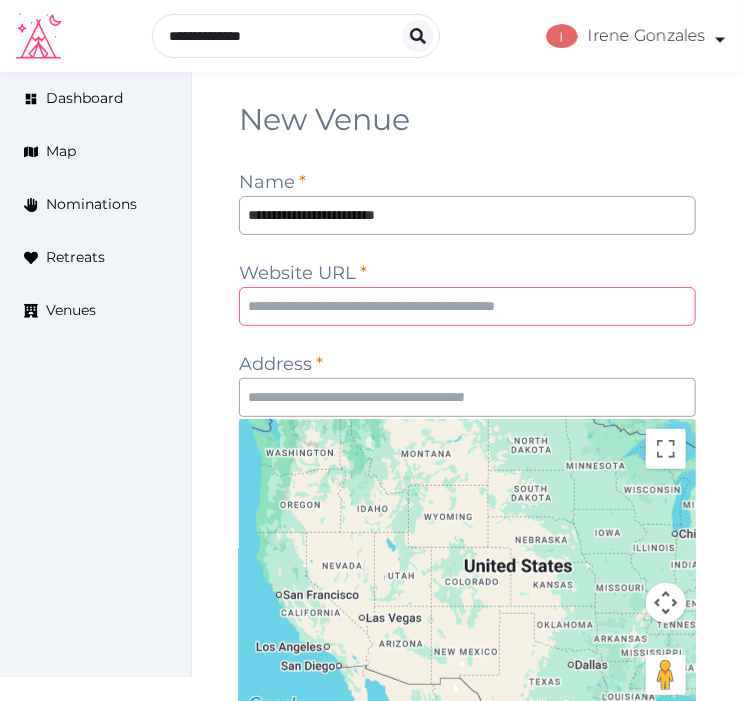 click at bounding box center (467, 306) 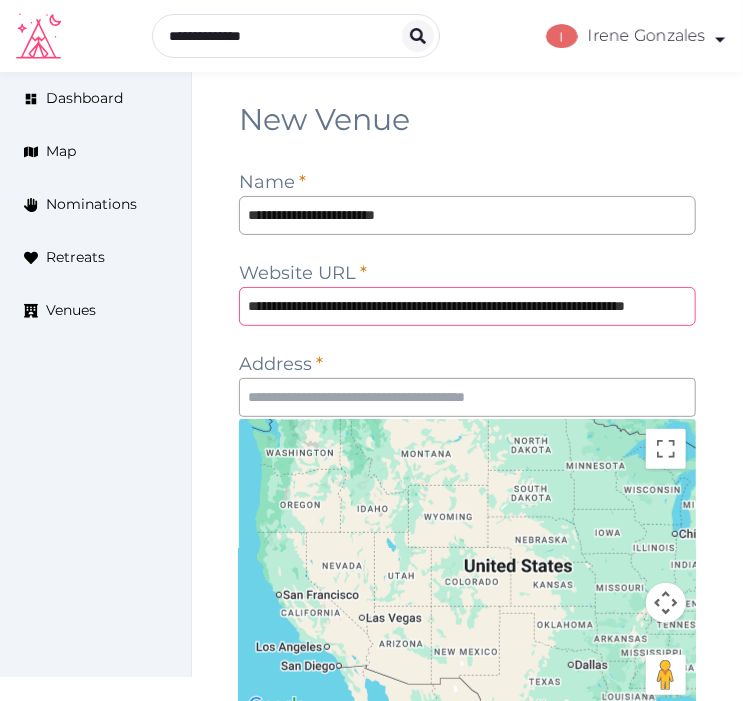 scroll, scrollTop: 0, scrollLeft: 92, axis: horizontal 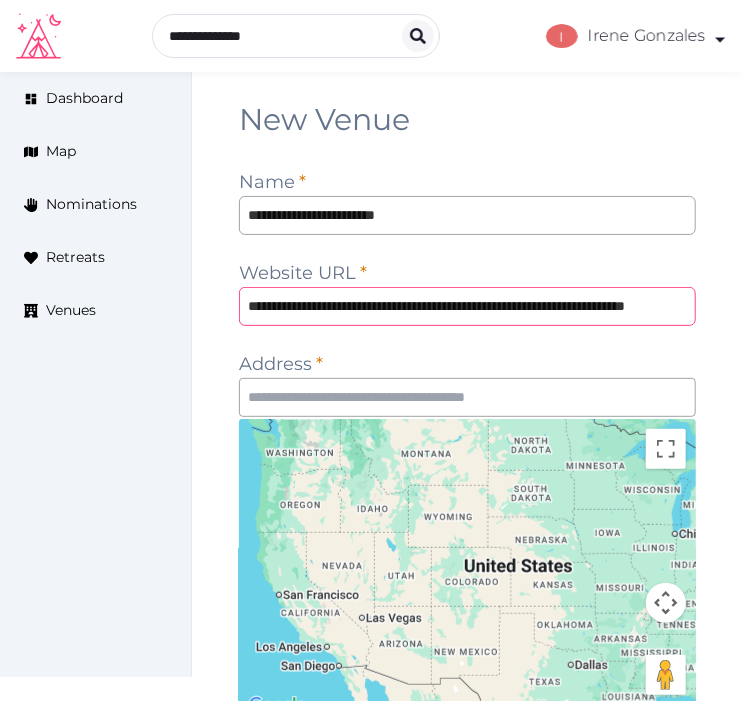 type on "**********" 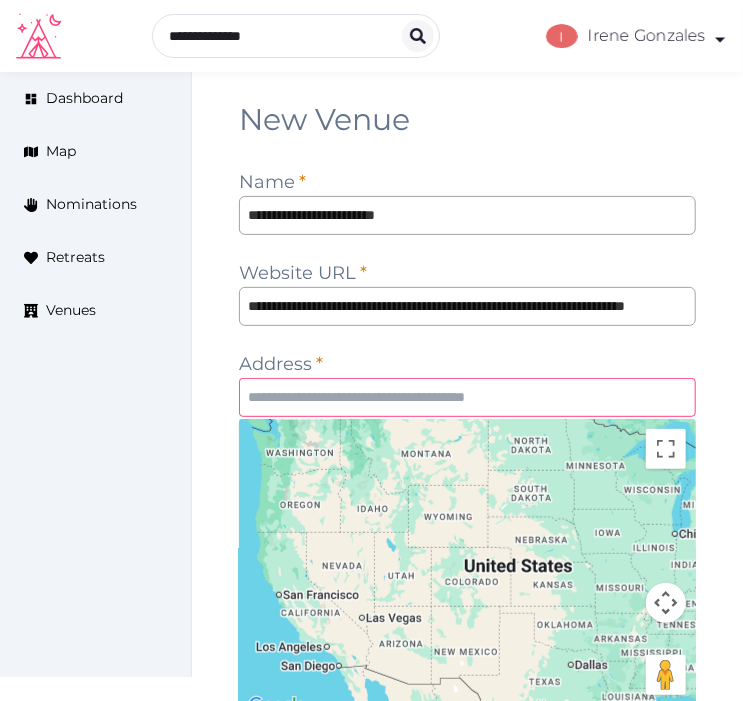 scroll, scrollTop: 0, scrollLeft: 0, axis: both 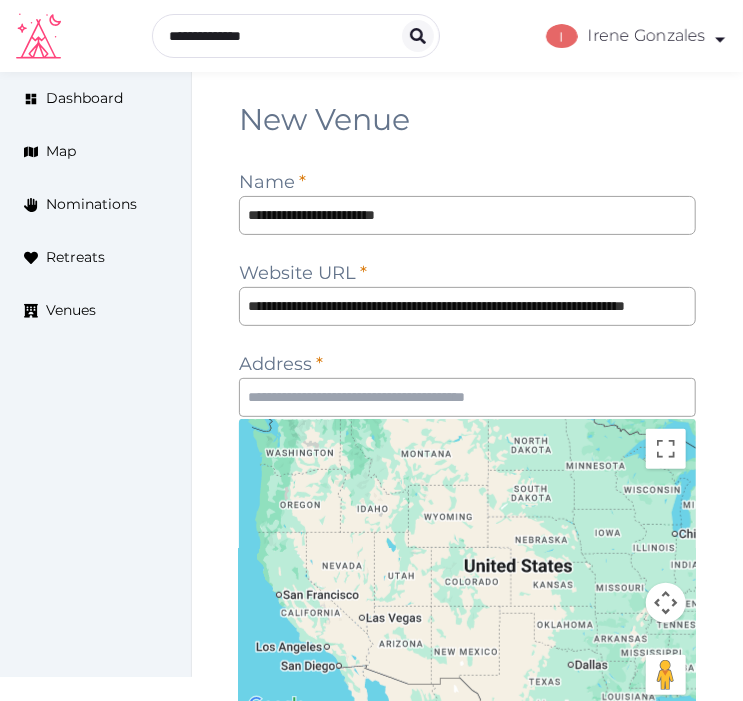 click on "**********" at bounding box center (467, 563) 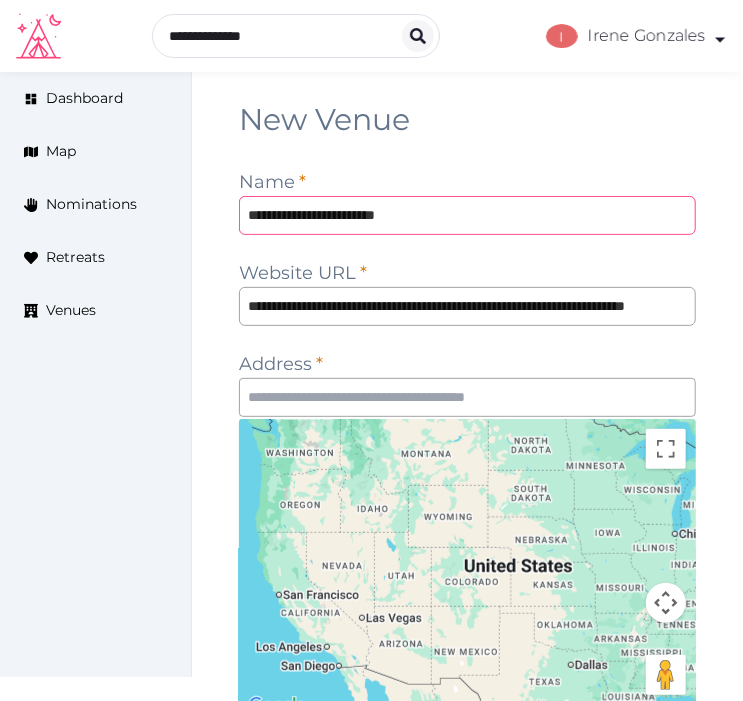 click on "**********" at bounding box center [467, 215] 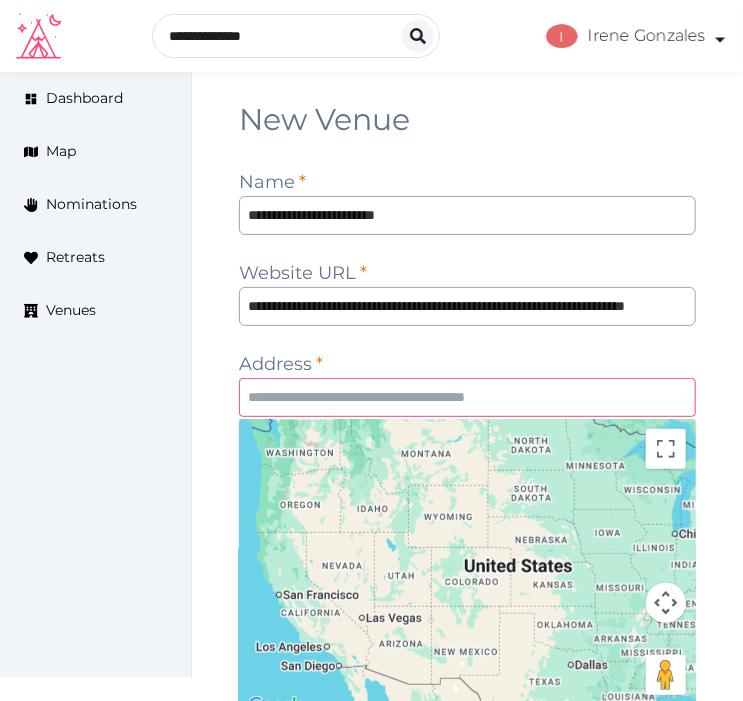click at bounding box center [467, 397] 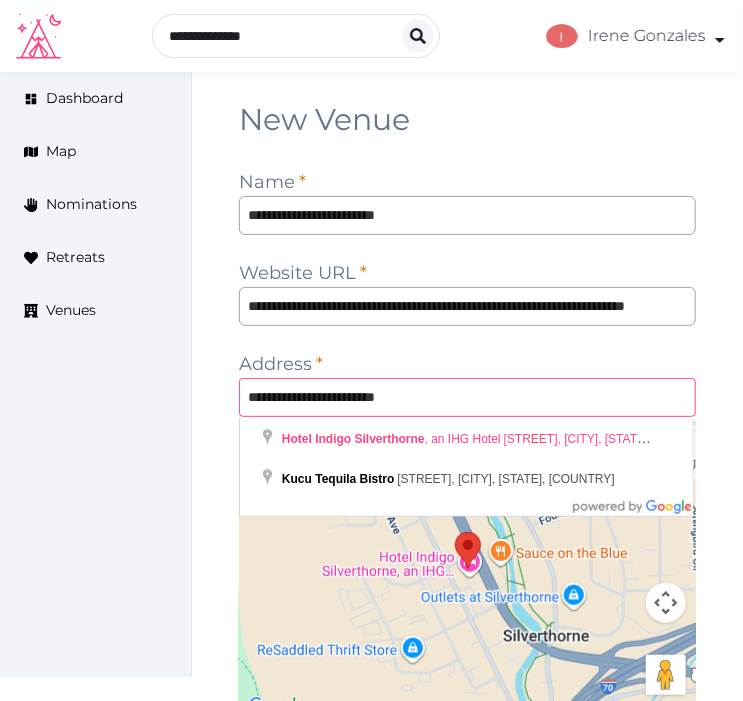 type on "**********" 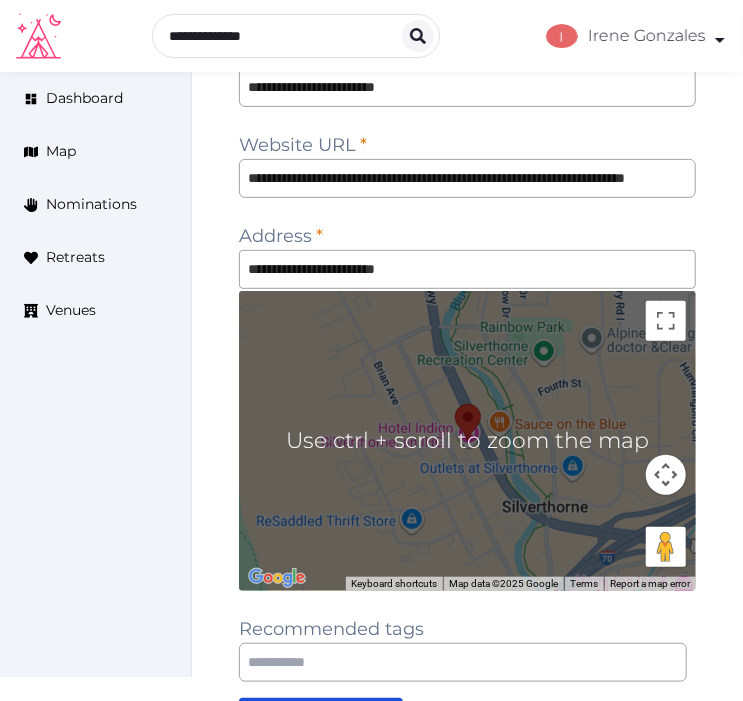 scroll, scrollTop: 222, scrollLeft: 0, axis: vertical 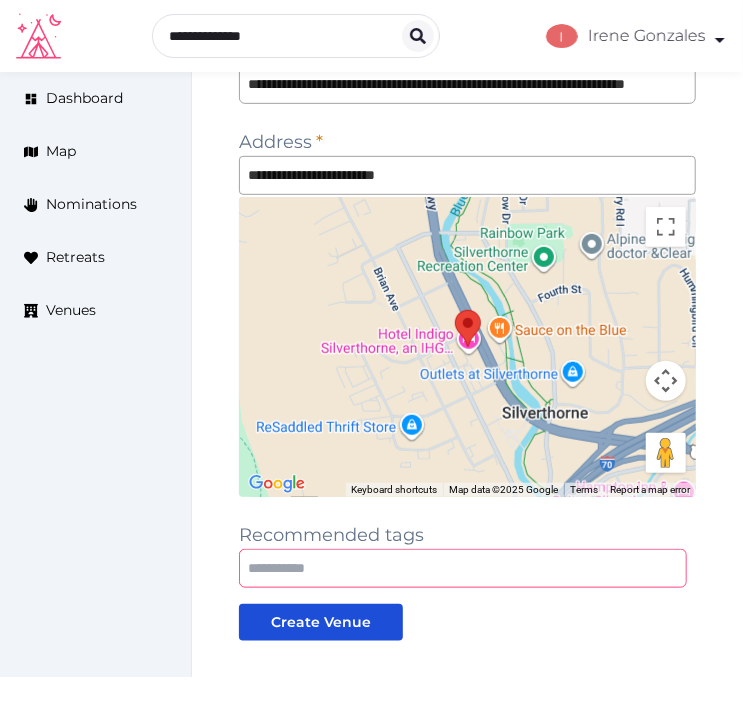 click at bounding box center (463, 568) 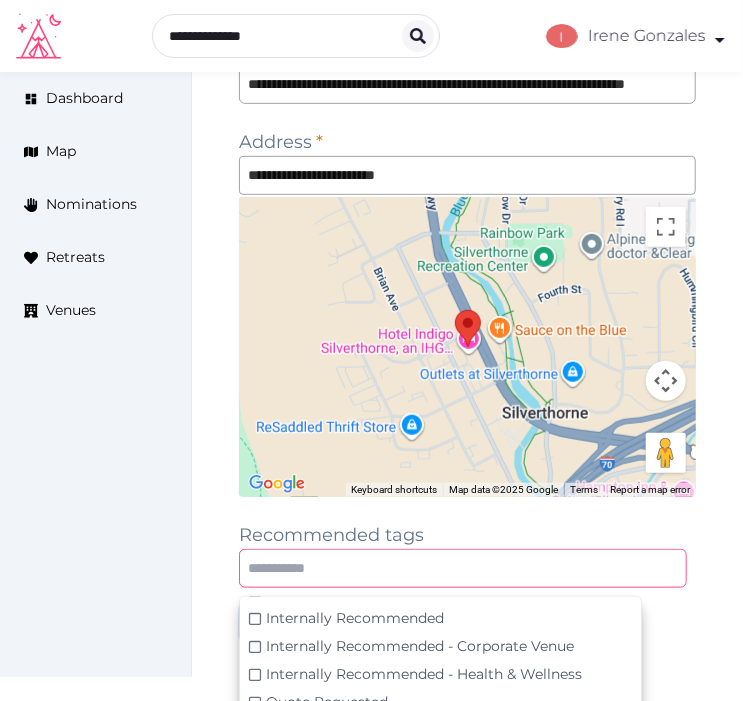scroll, scrollTop: 111, scrollLeft: 0, axis: vertical 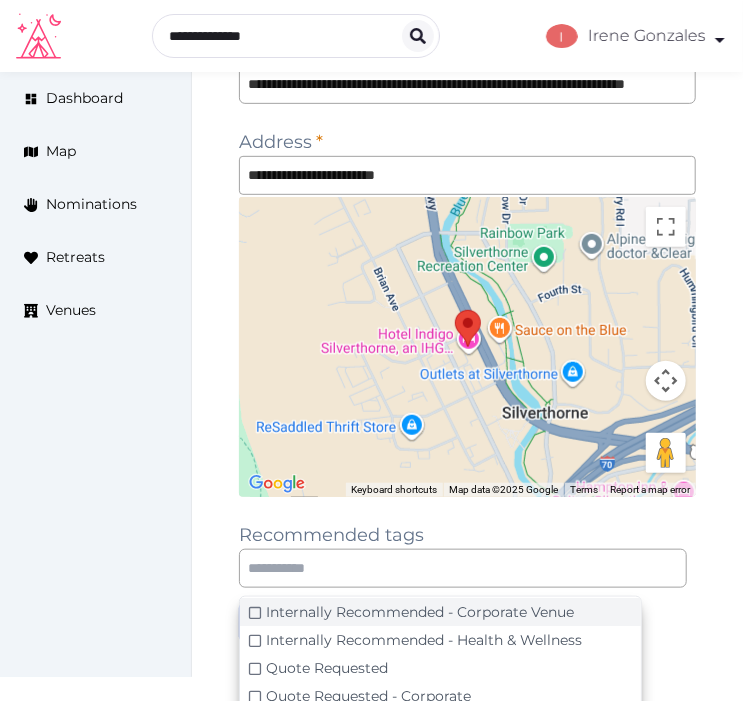 click on "Internally Recommended - Corporate Venue" at bounding box center (301, 500) 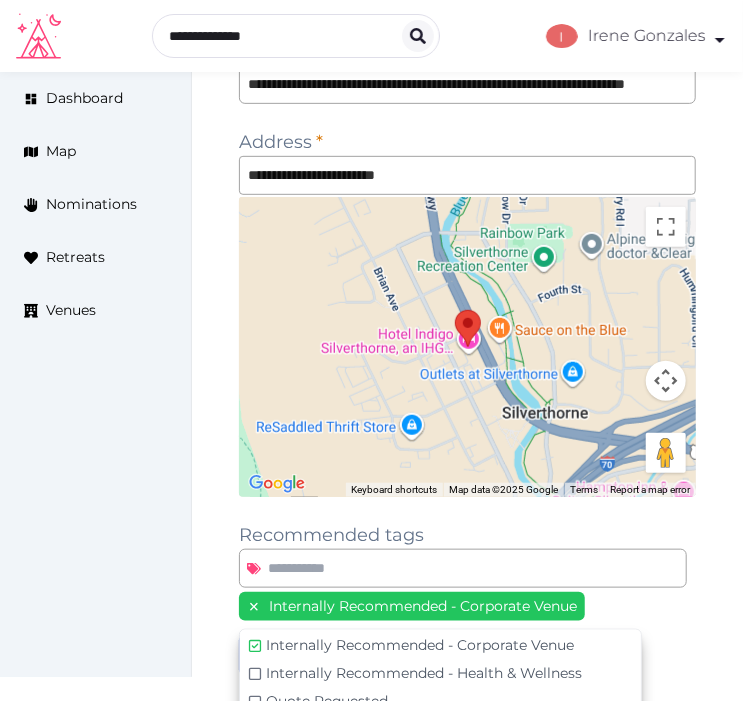 click on "Internally Recommended - Corporate Venue" at bounding box center (467, 608) 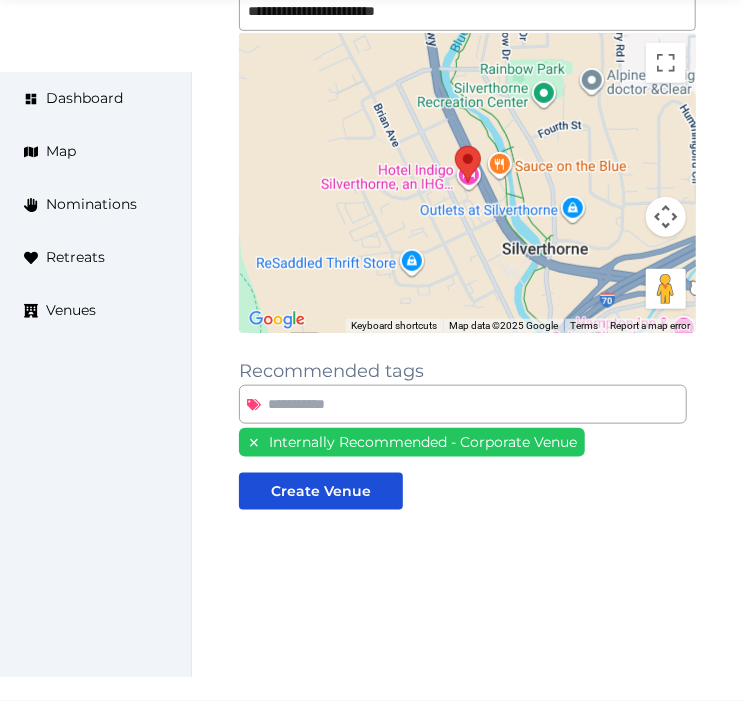 scroll, scrollTop: 387, scrollLeft: 0, axis: vertical 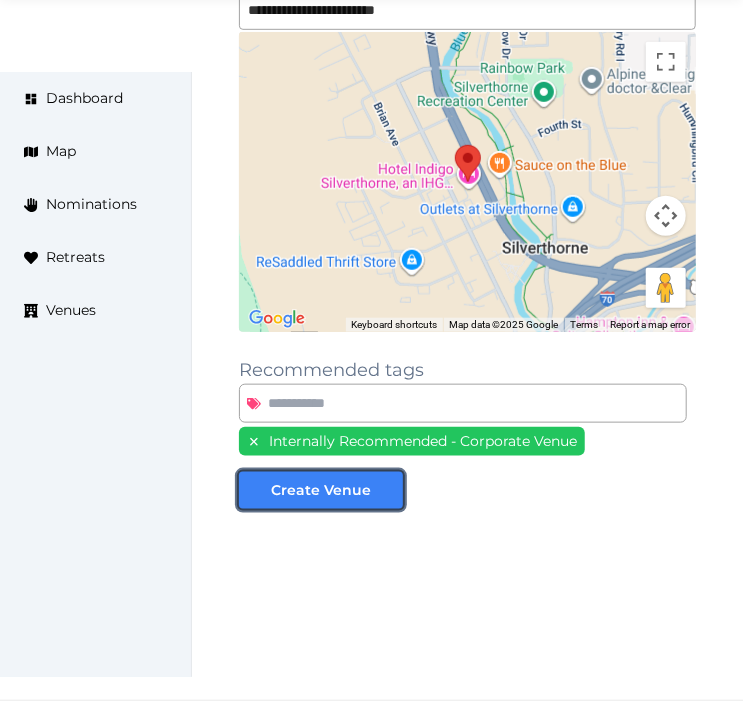 click on "Create Venue" at bounding box center (321, 490) 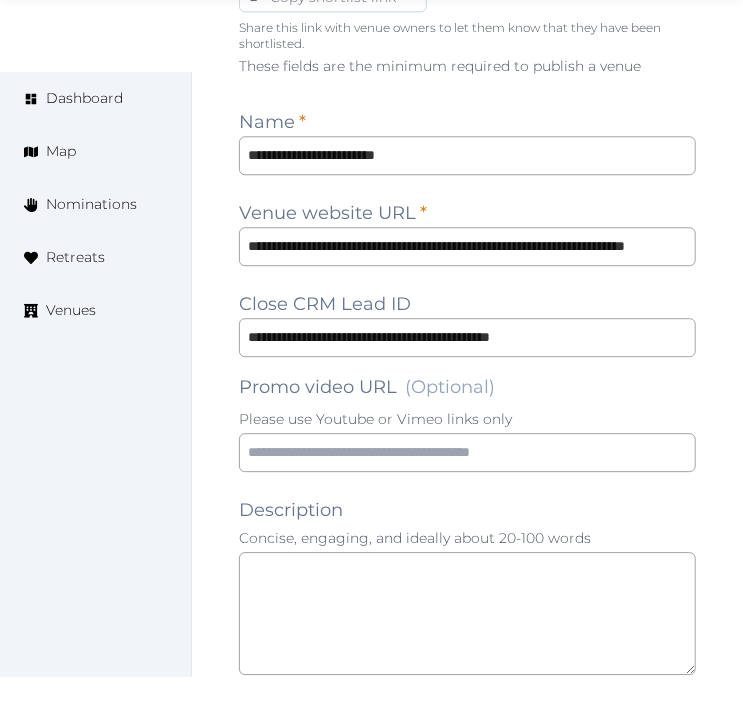 scroll, scrollTop: 1666, scrollLeft: 0, axis: vertical 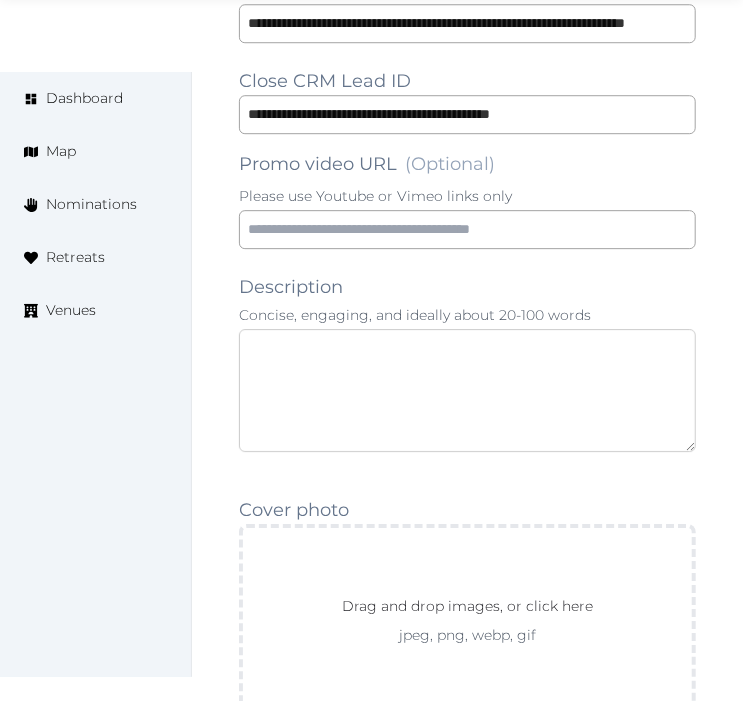 drag, startPoint x: 510, startPoint y: 372, endPoint x: 711, endPoint y: 356, distance: 201.6358 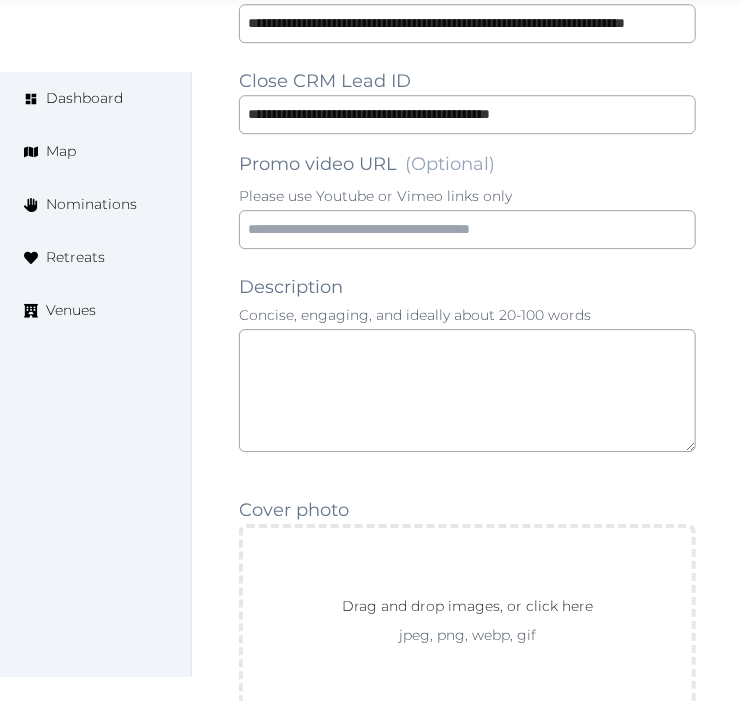 click on "**********" at bounding box center [467, 864] 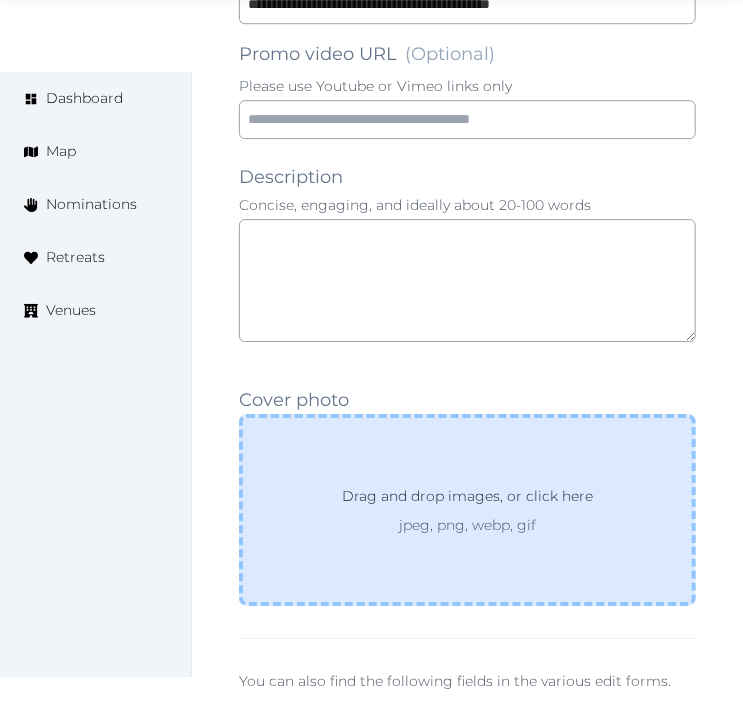 scroll, scrollTop: 2000, scrollLeft: 0, axis: vertical 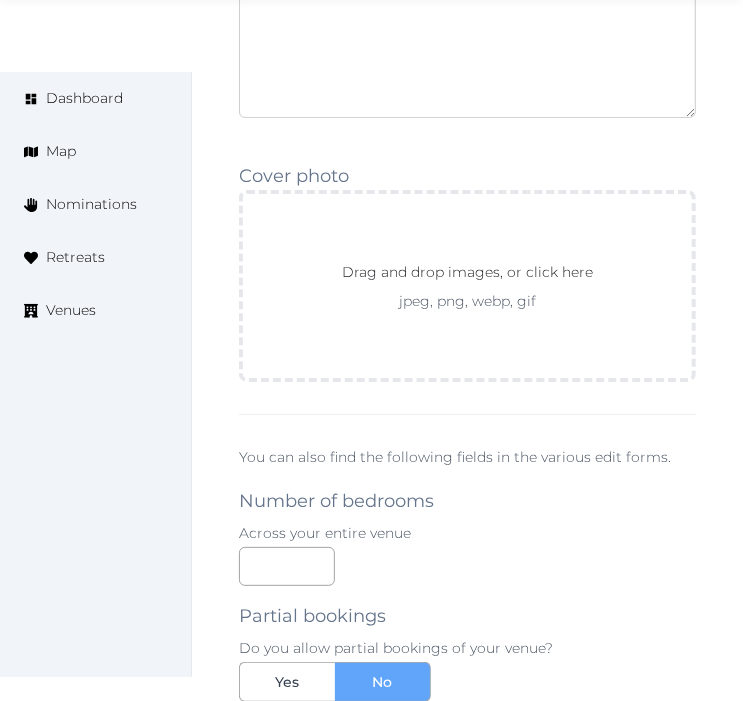 click at bounding box center [467, 56] 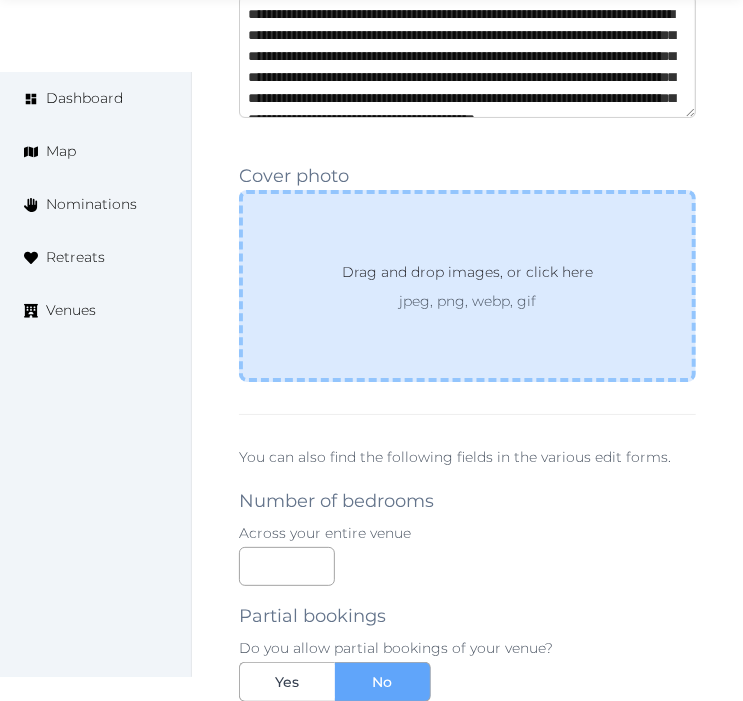 scroll, scrollTop: 262, scrollLeft: 0, axis: vertical 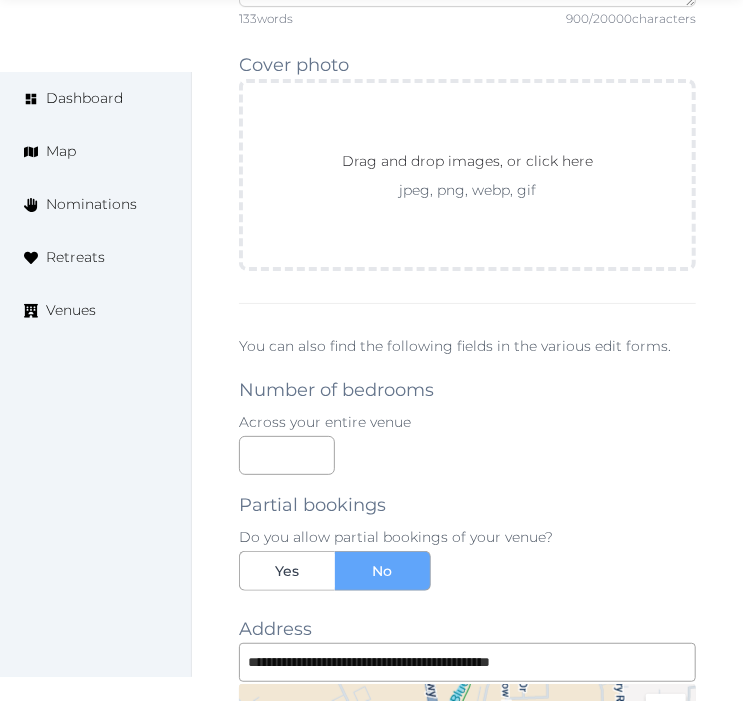 type on "**********" 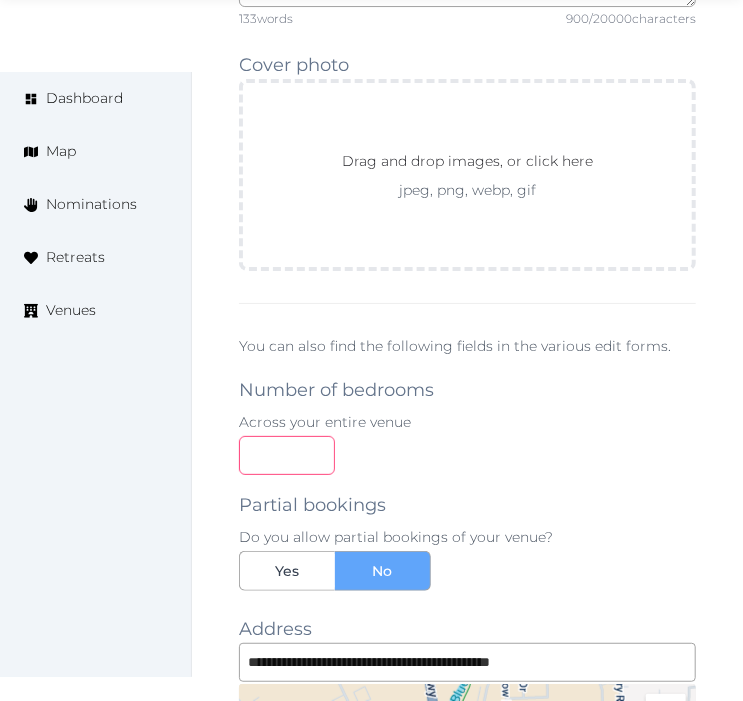 click at bounding box center [287, 455] 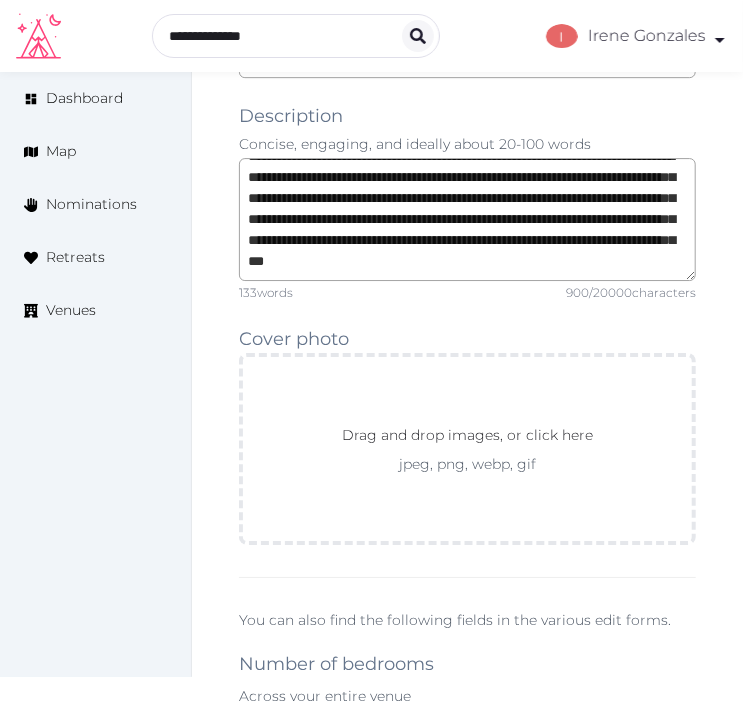 scroll, scrollTop: 1666, scrollLeft: 0, axis: vertical 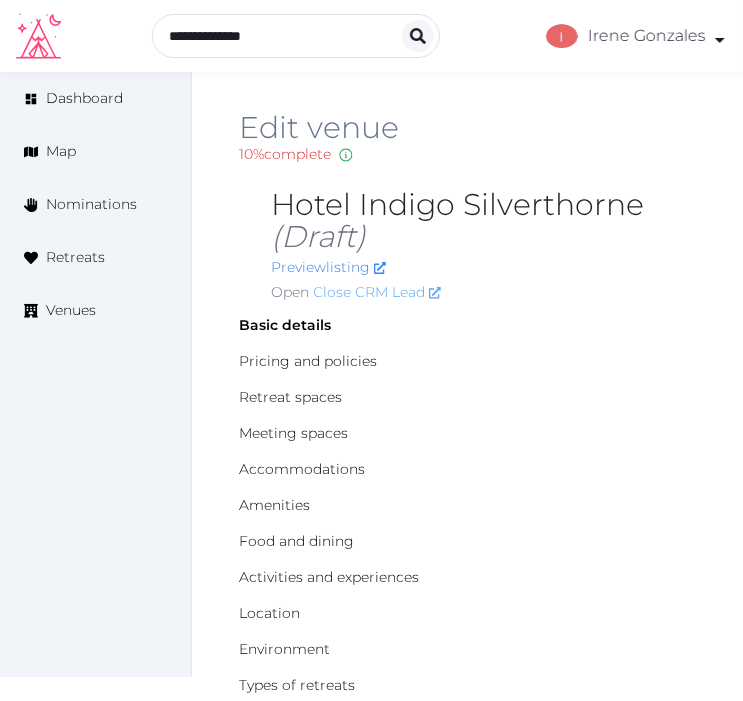click on "Close CRM Lead" at bounding box center (377, 292) 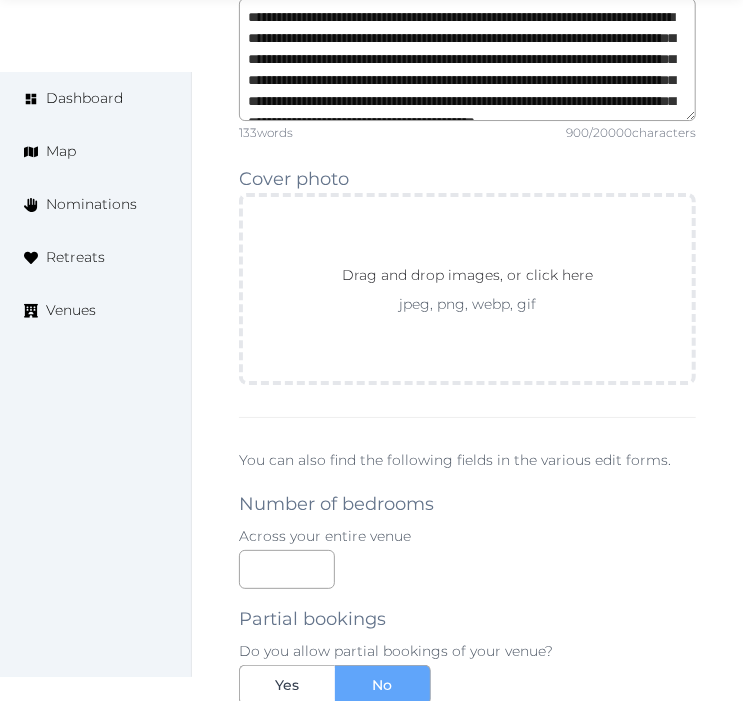 scroll, scrollTop: 2000, scrollLeft: 0, axis: vertical 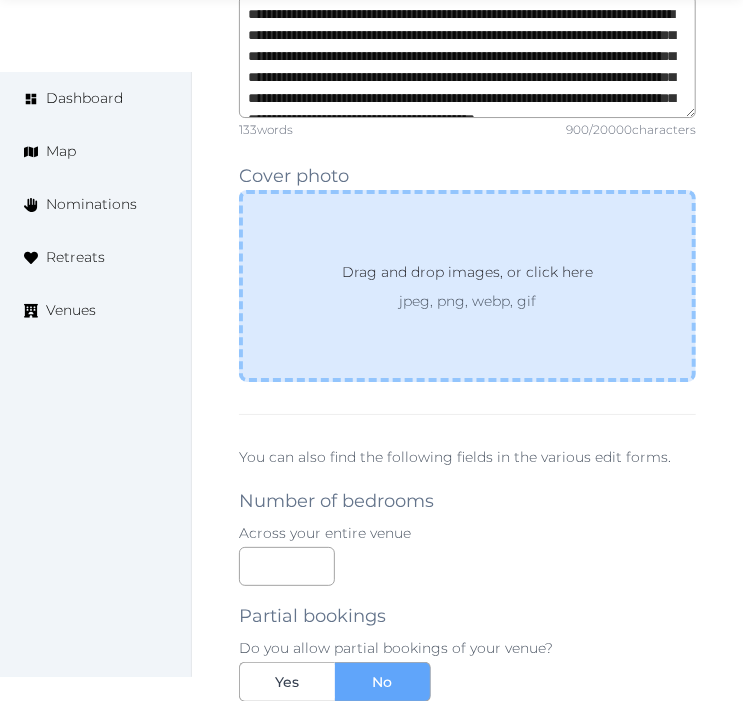 click on "Drag and drop images, or click here jpeg, png, webp, gif" at bounding box center [467, 286] 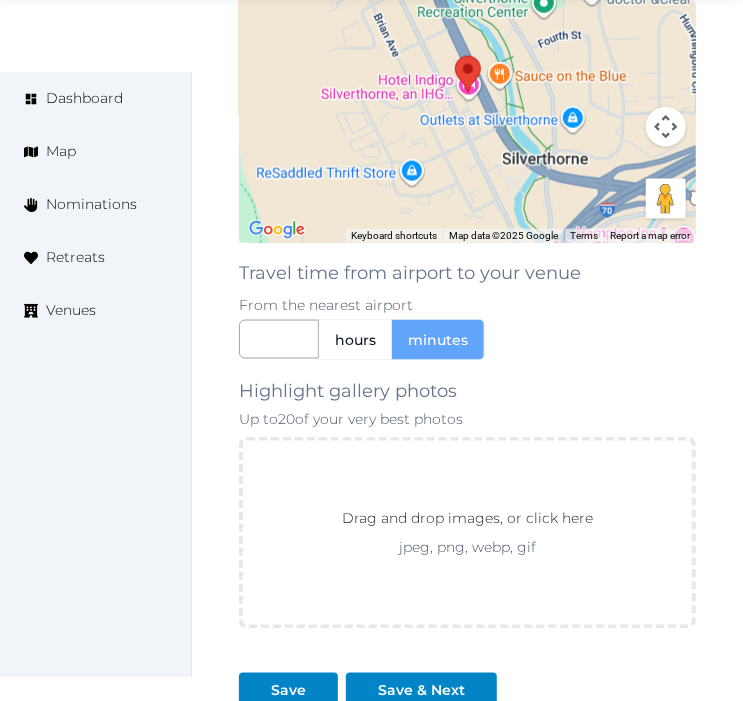 scroll, scrollTop: 3111, scrollLeft: 0, axis: vertical 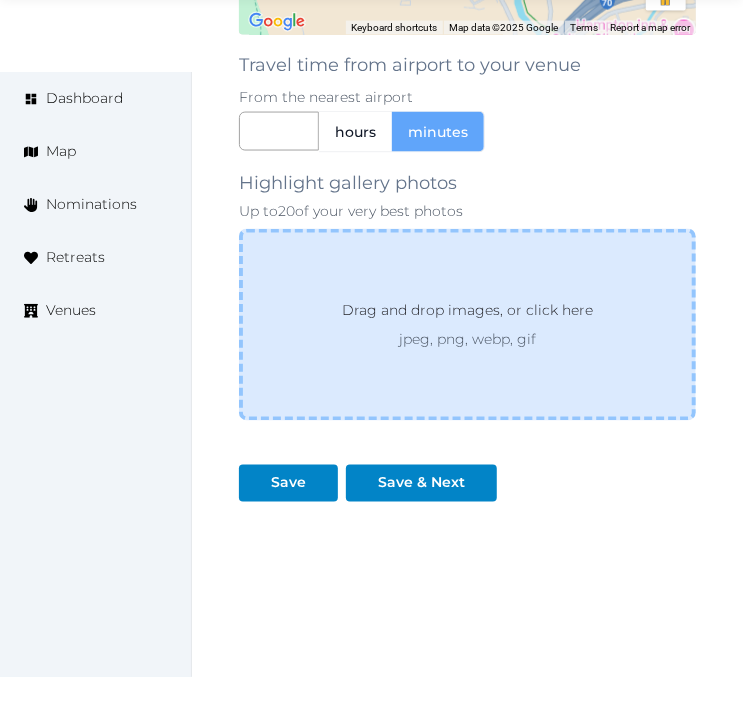 click on "Drag and drop images, or click here" at bounding box center [467, 315] 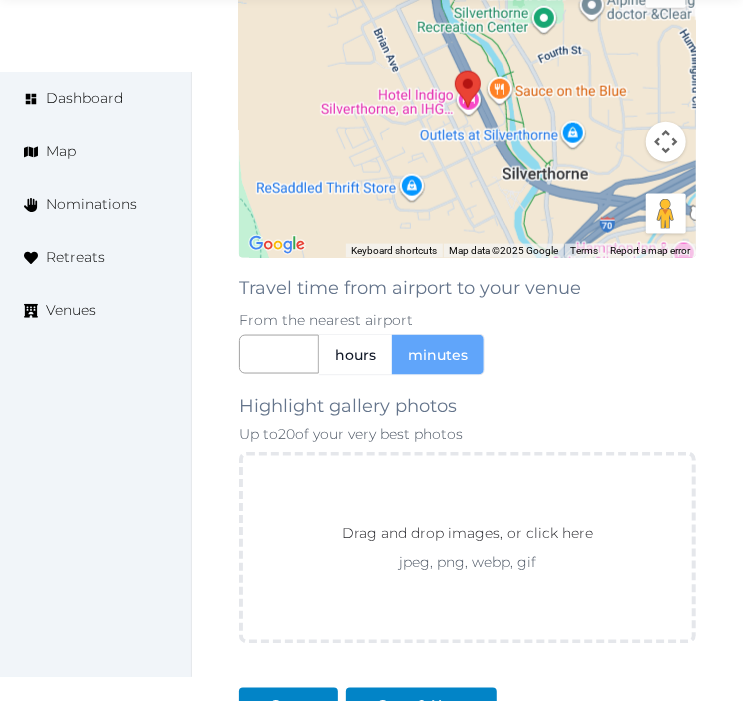 scroll, scrollTop: 3137, scrollLeft: 0, axis: vertical 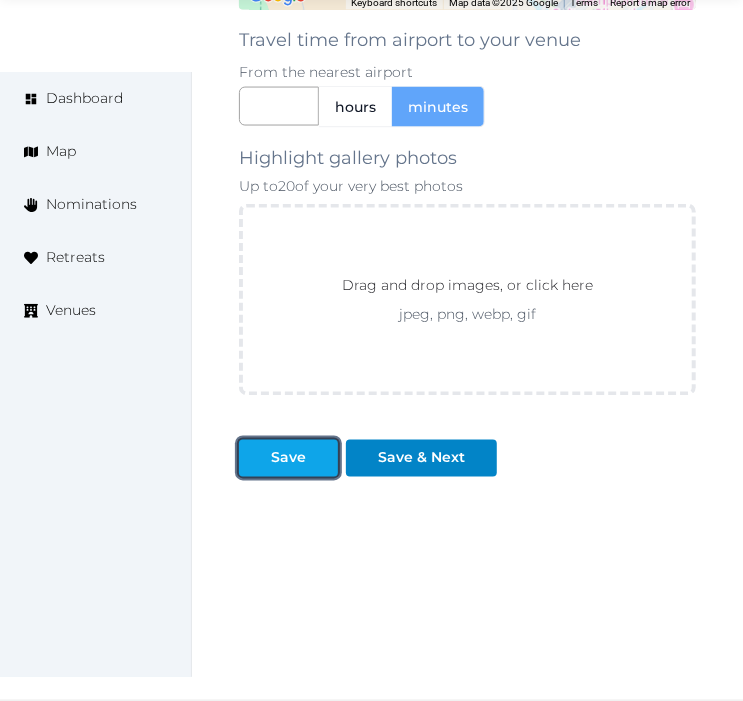 click at bounding box center (322, 458) 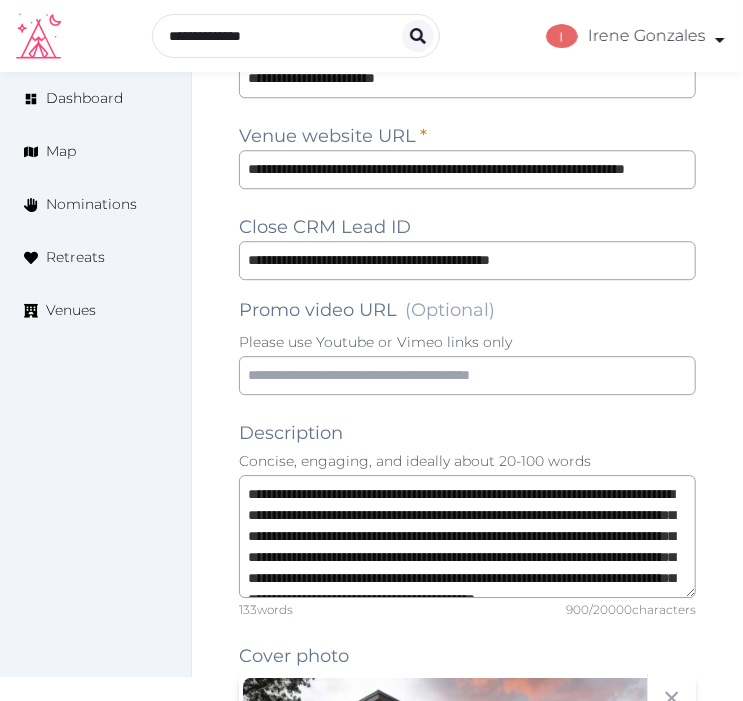 scroll, scrollTop: 1360, scrollLeft: 0, axis: vertical 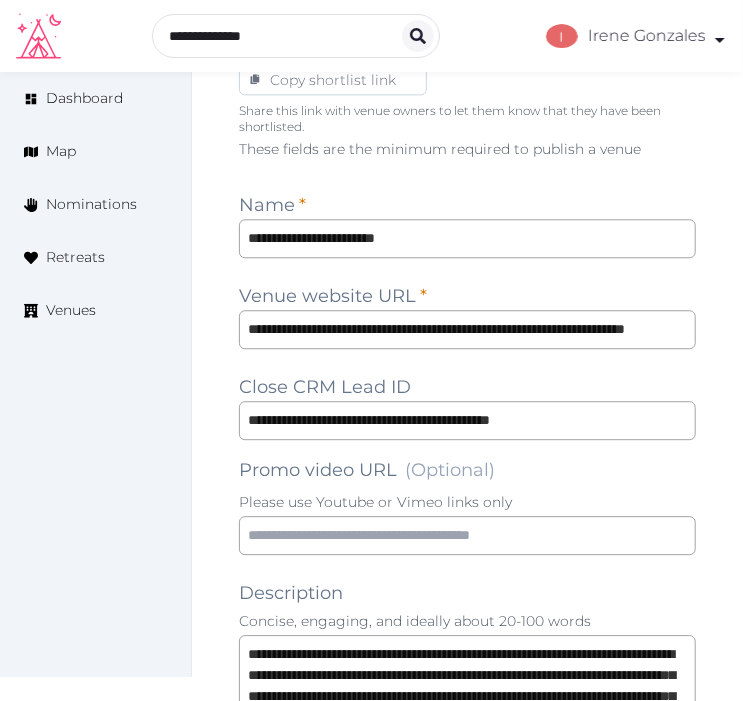 click on "**********" at bounding box center [467, 1196] 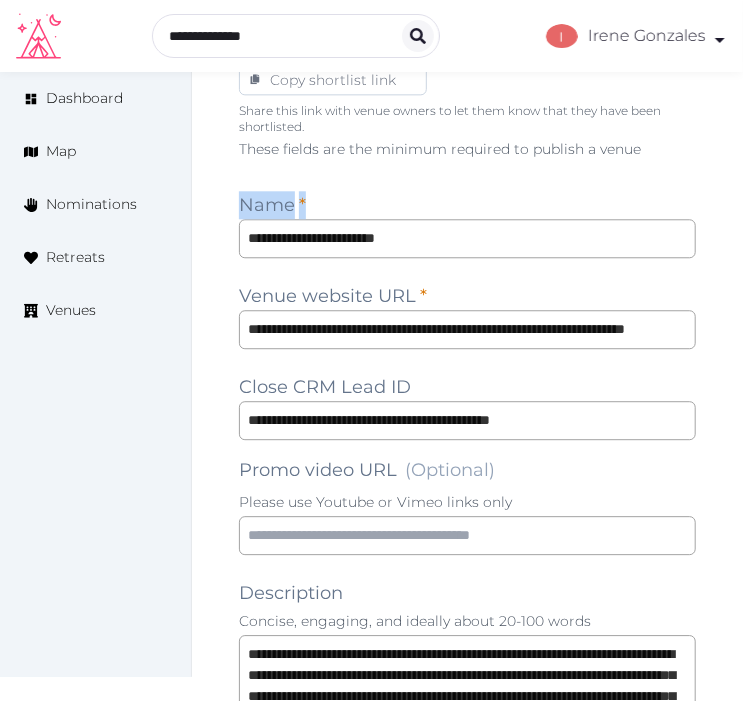click on "**********" at bounding box center (467, 1196) 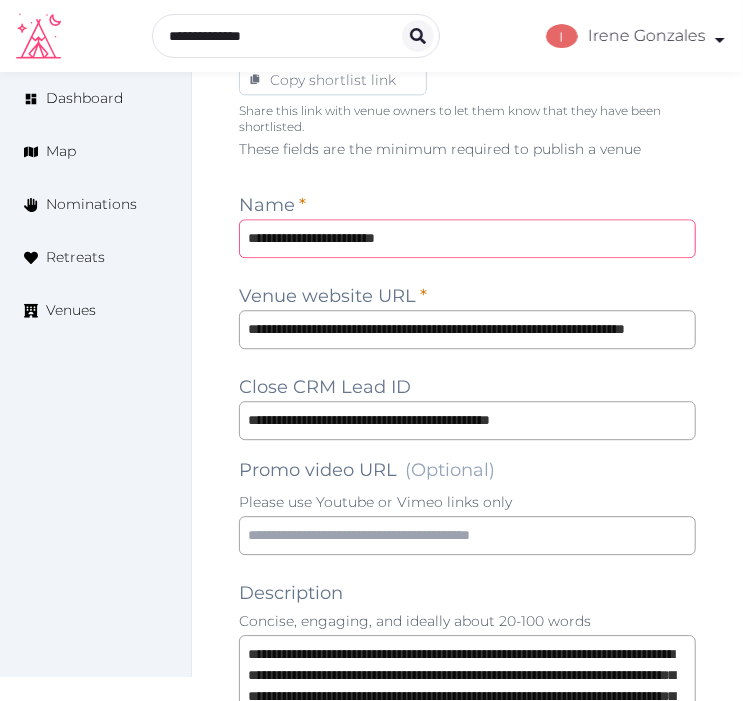click on "**********" at bounding box center [467, 238] 